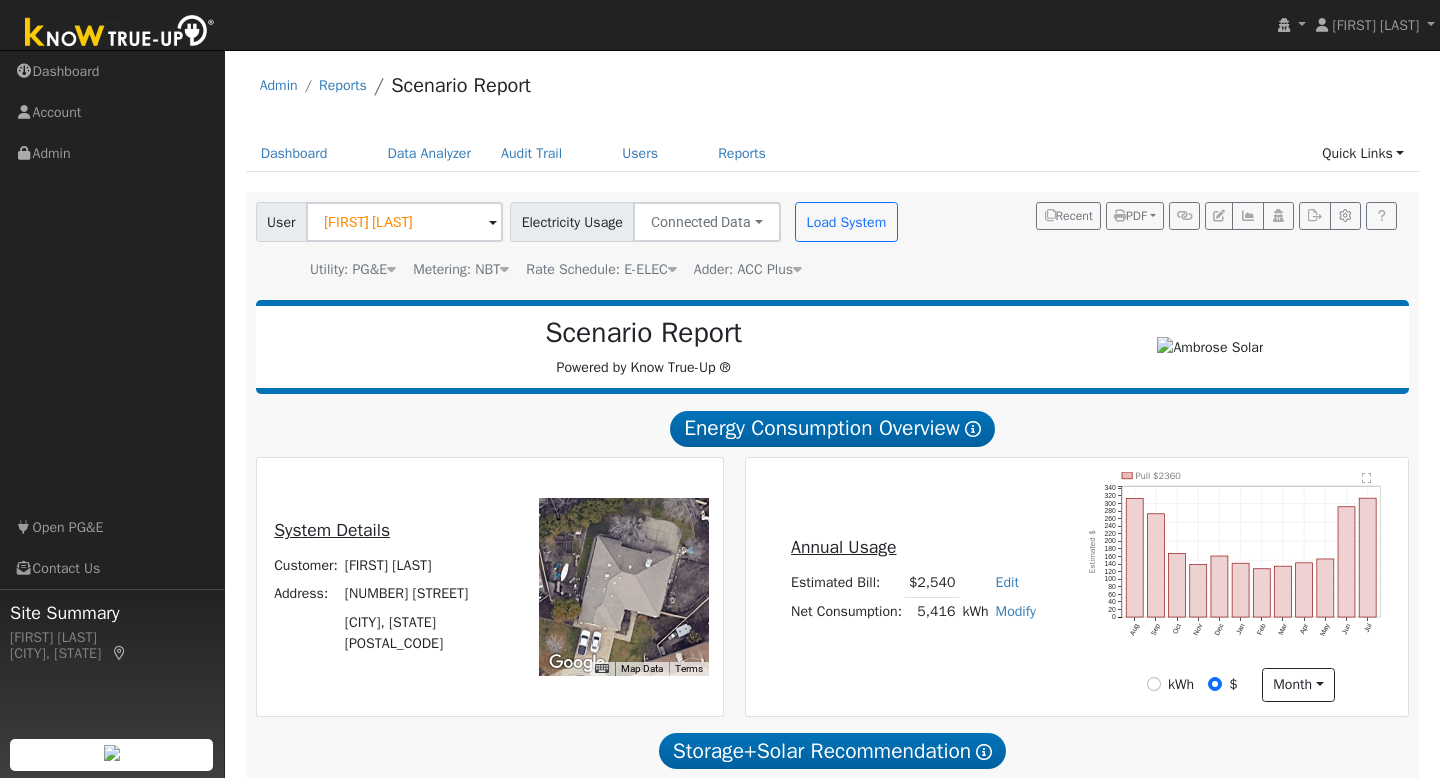 scroll, scrollTop: 1584, scrollLeft: 0, axis: vertical 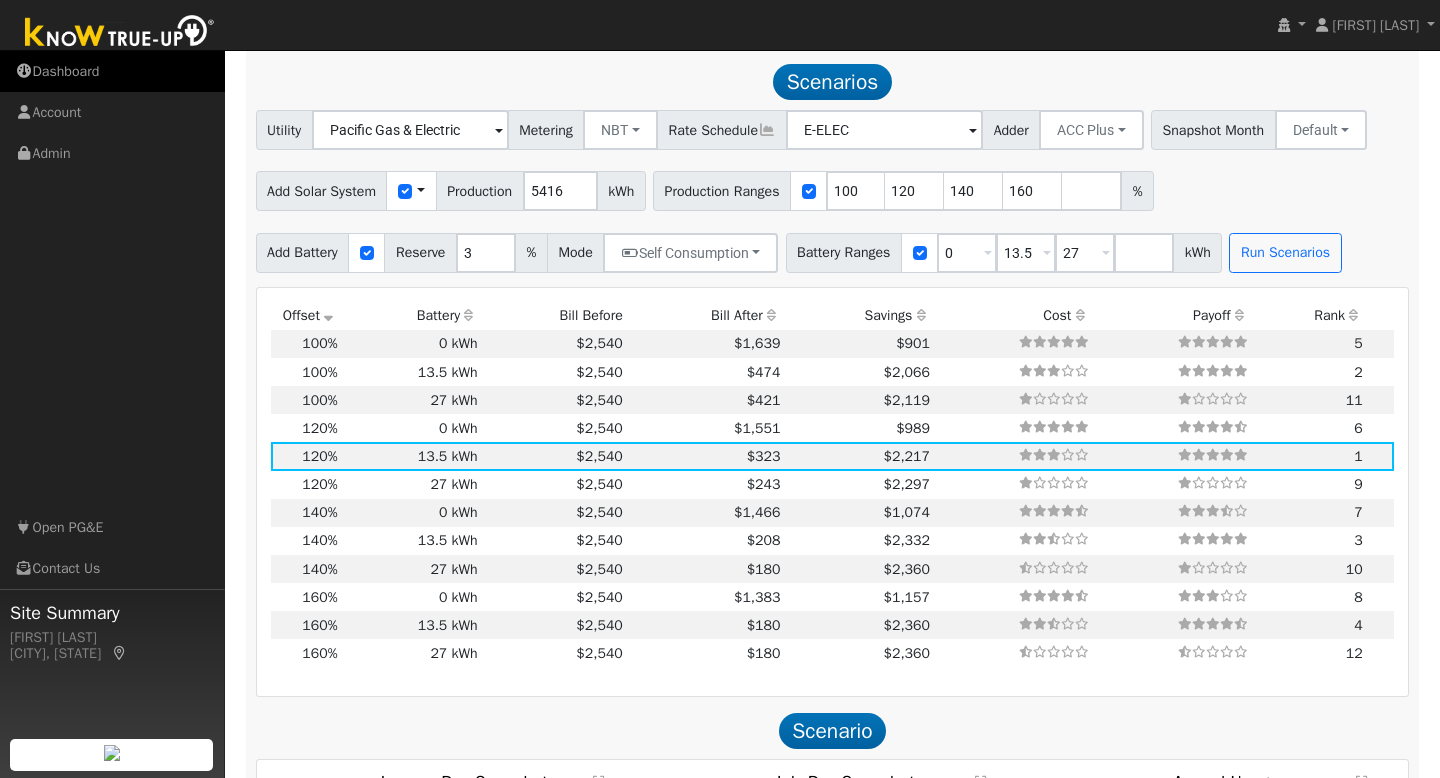 drag, startPoint x: 193, startPoint y: 181, endPoint x: 190, endPoint y: 62, distance: 119.03781 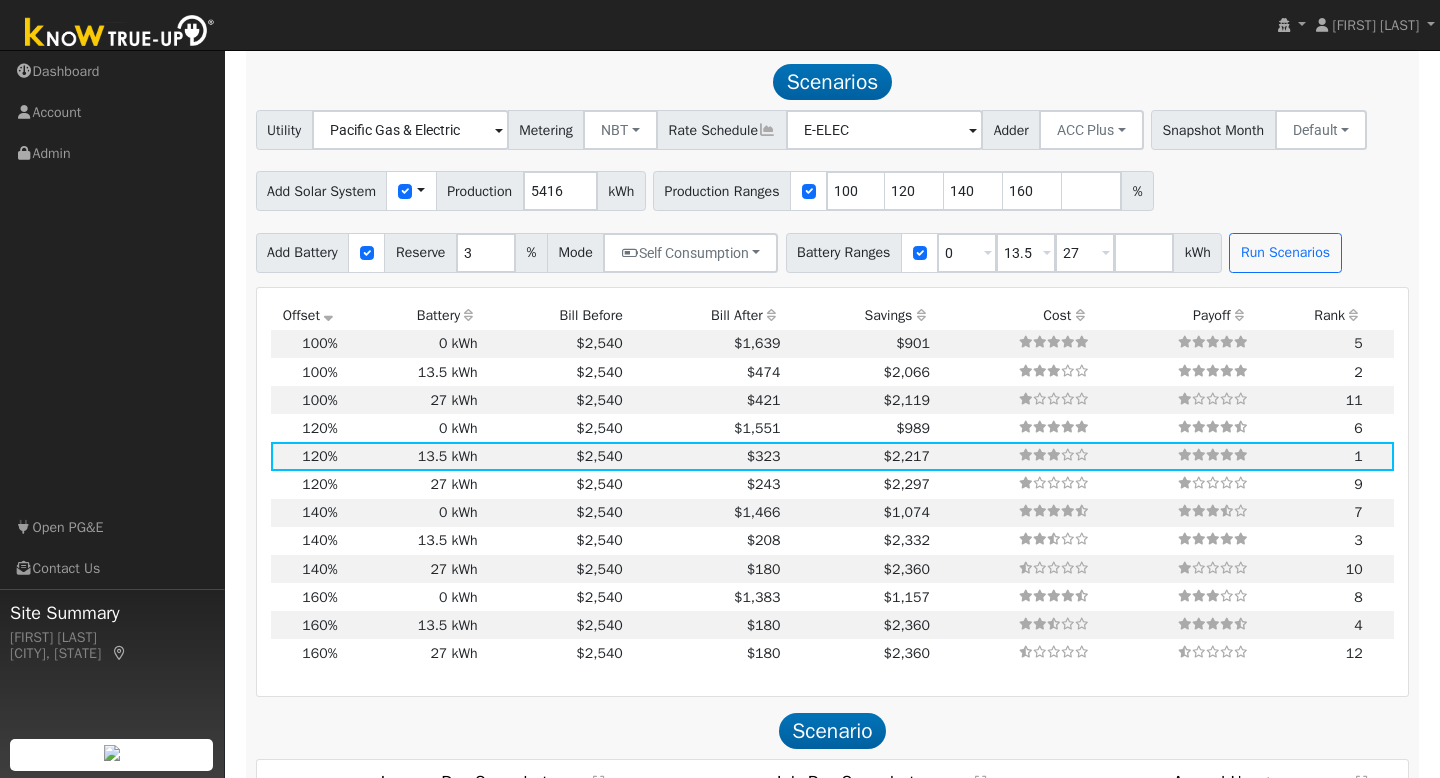 click at bounding box center (120, 33) 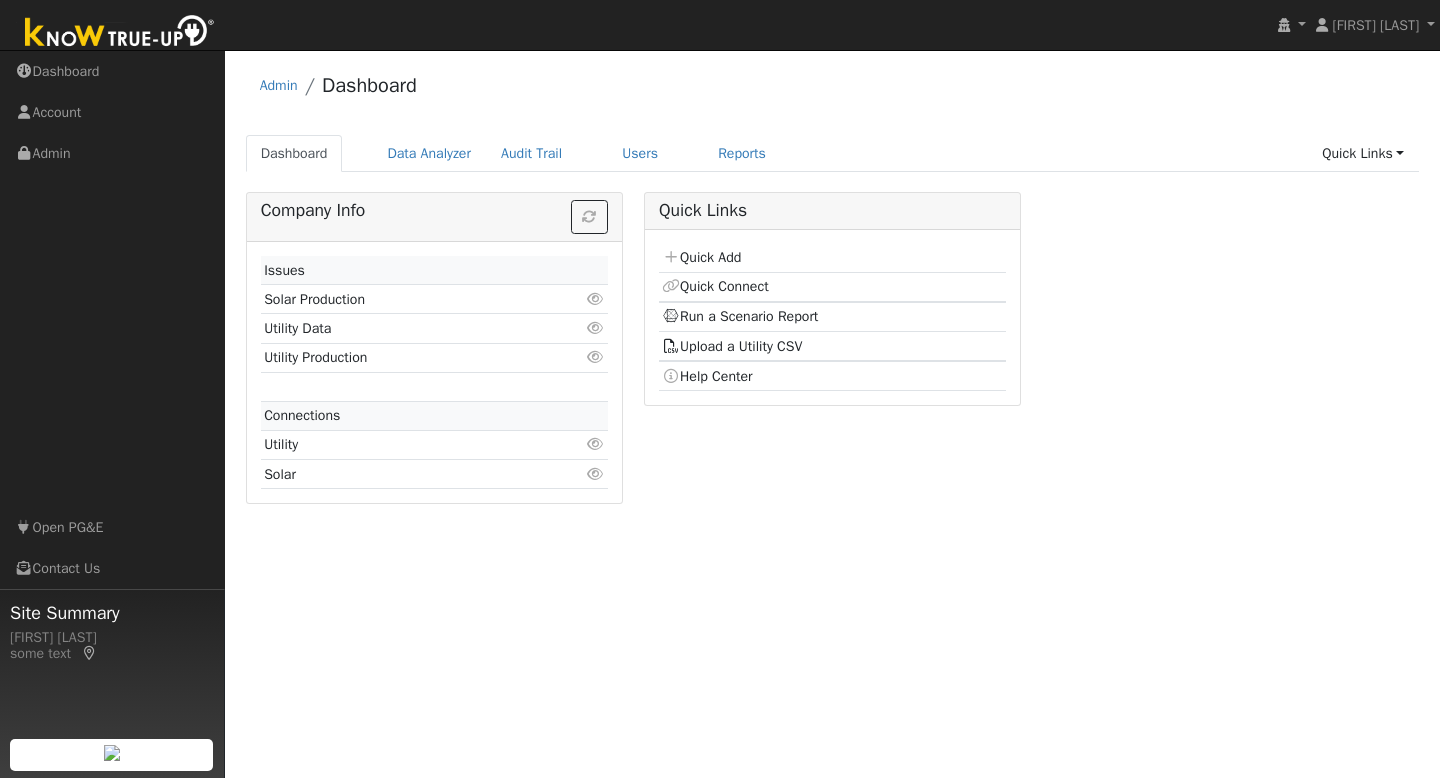 scroll, scrollTop: 0, scrollLeft: 0, axis: both 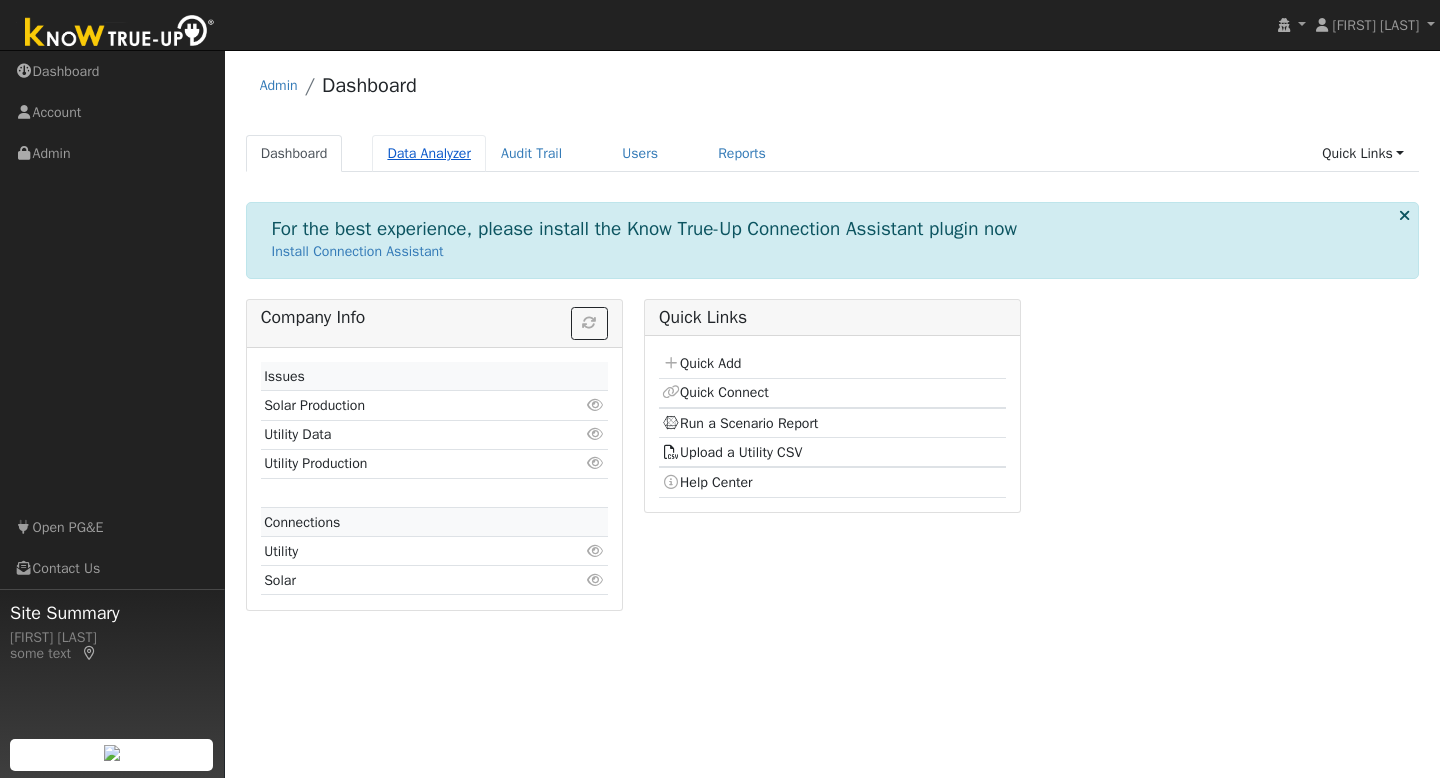 click on "Data Analyzer" at bounding box center [429, 153] 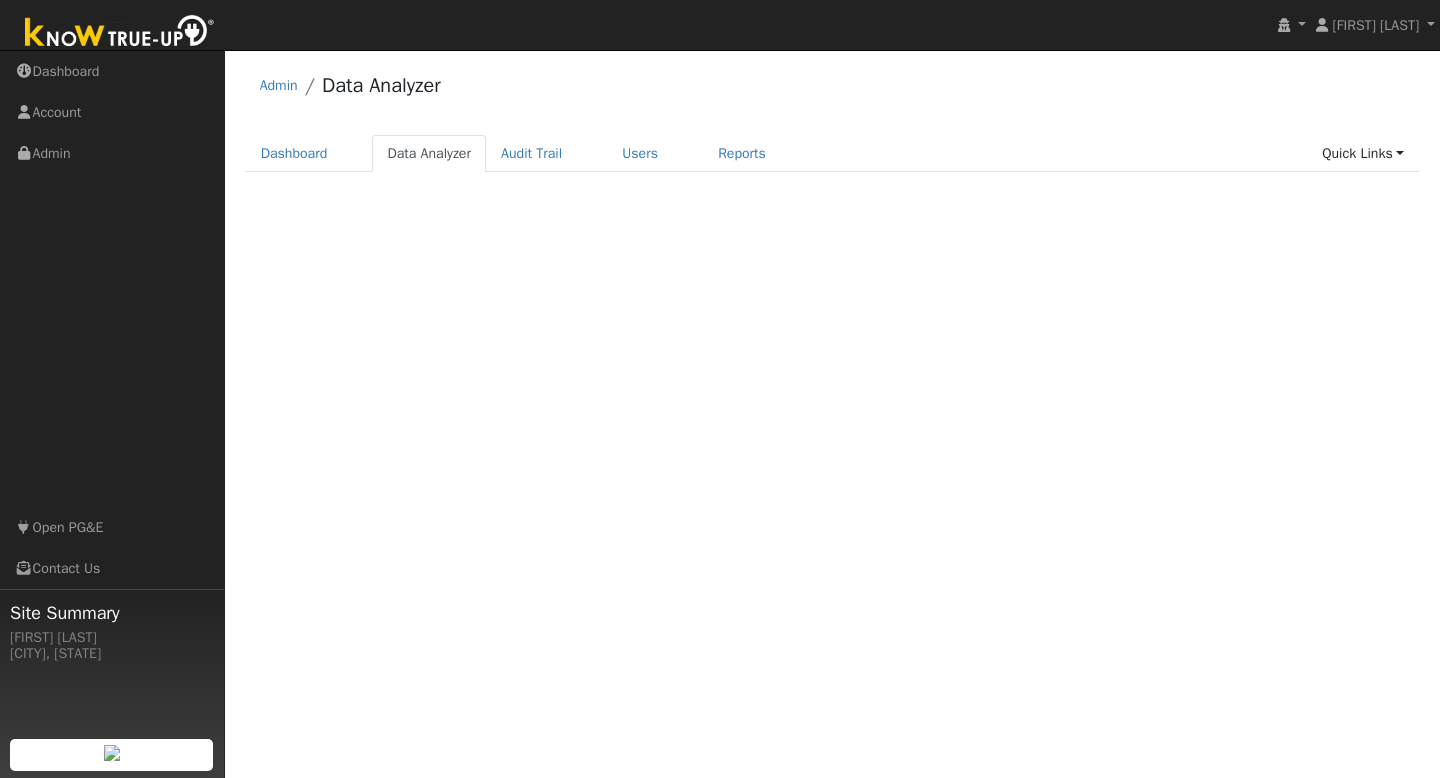 scroll, scrollTop: 0, scrollLeft: 0, axis: both 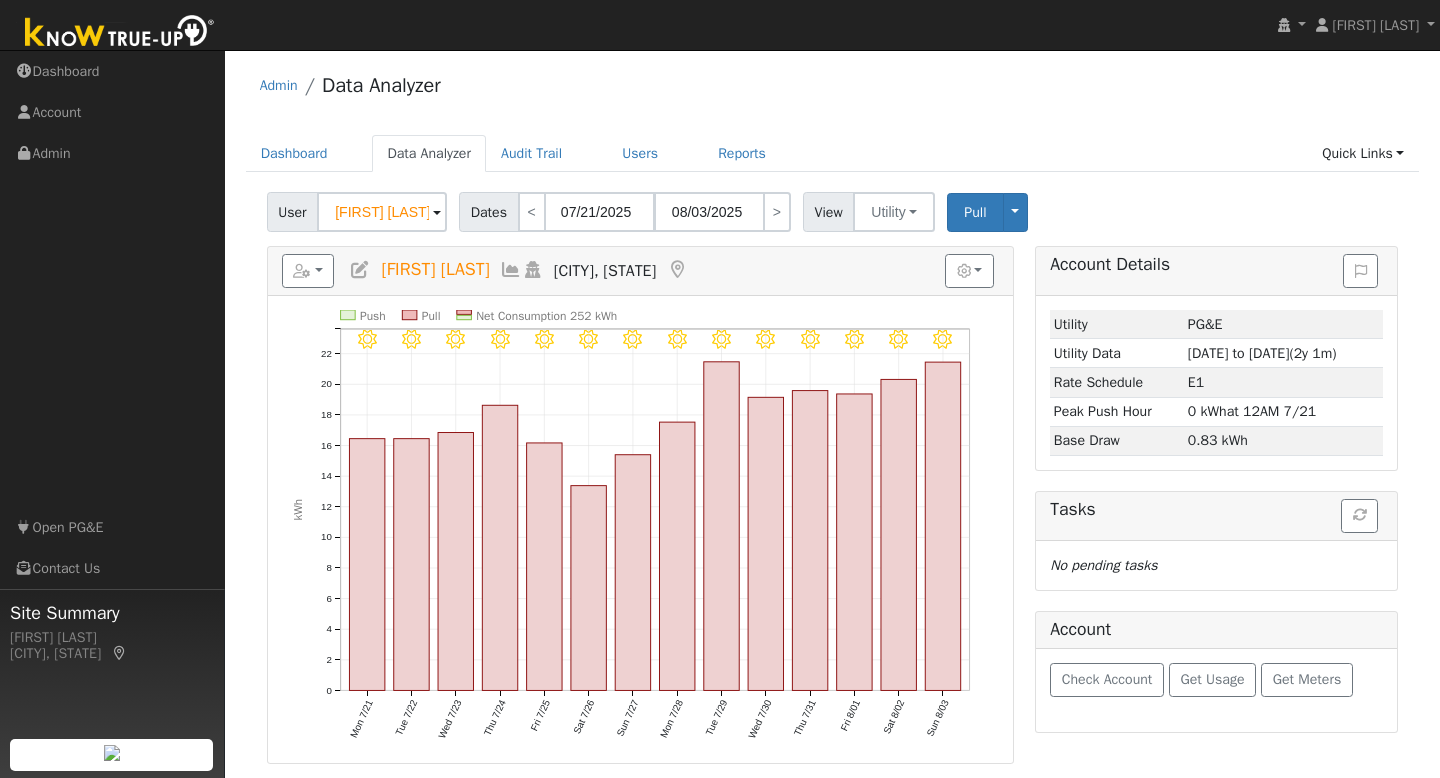 click on "John Gibson" at bounding box center (382, 212) 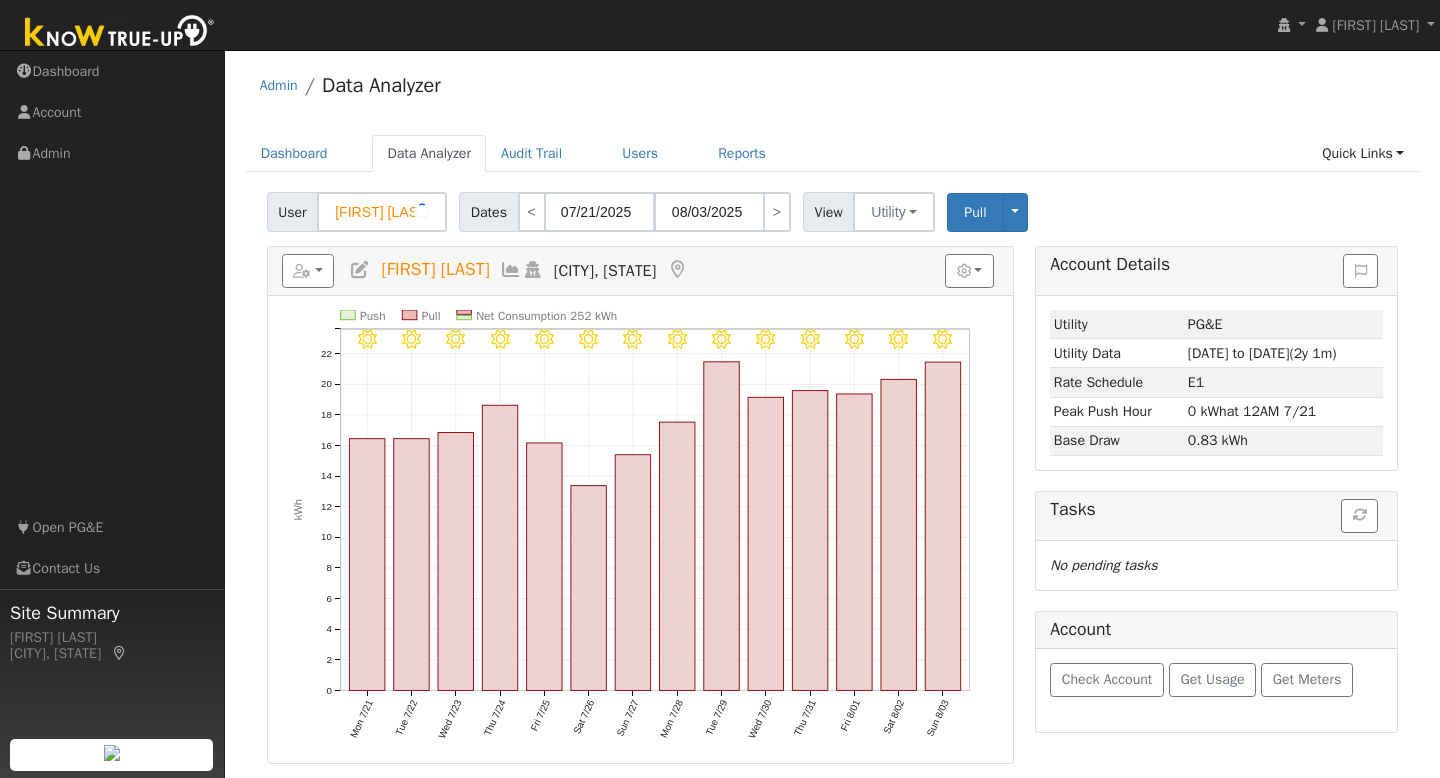 click on "John Gibson" at bounding box center [382, 212] 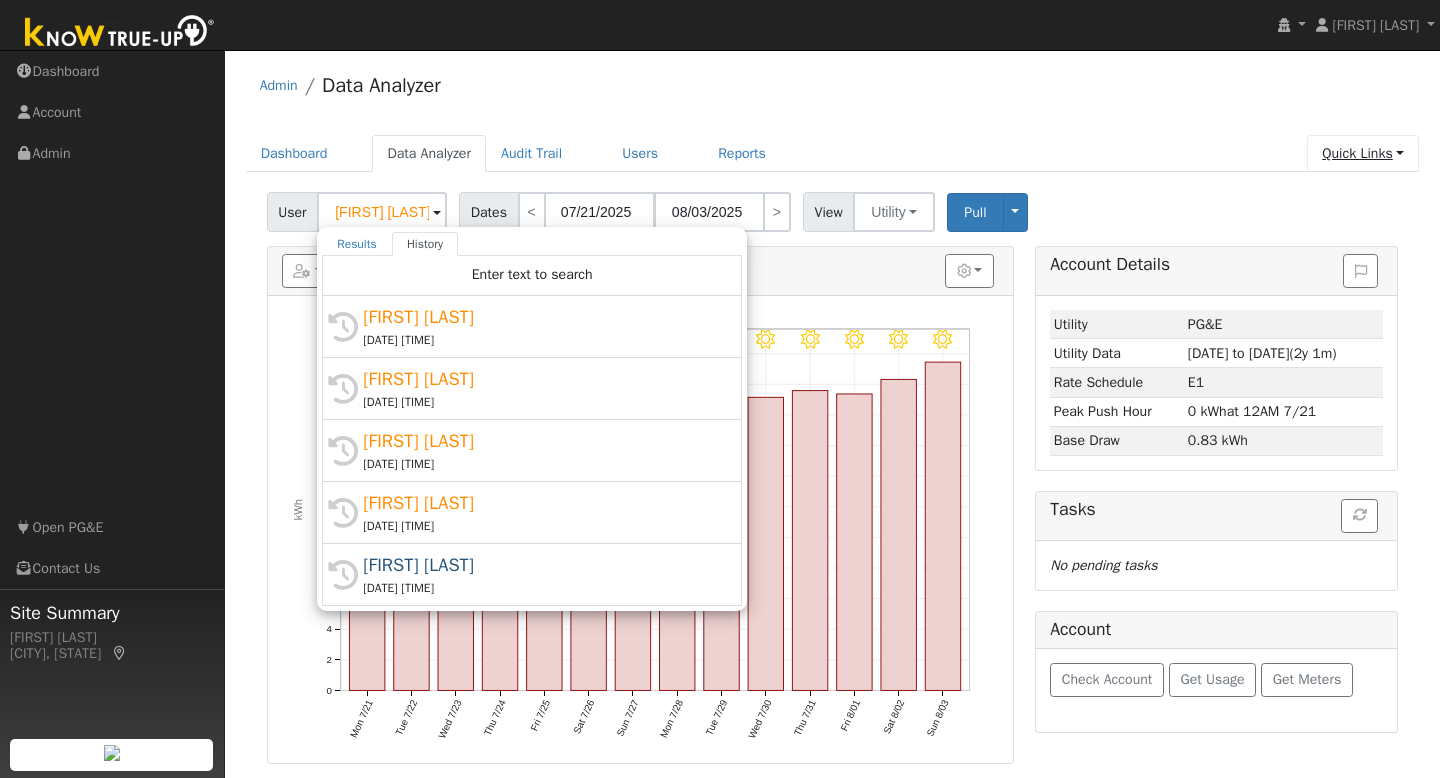 click on "Quick Links" at bounding box center (1363, 153) 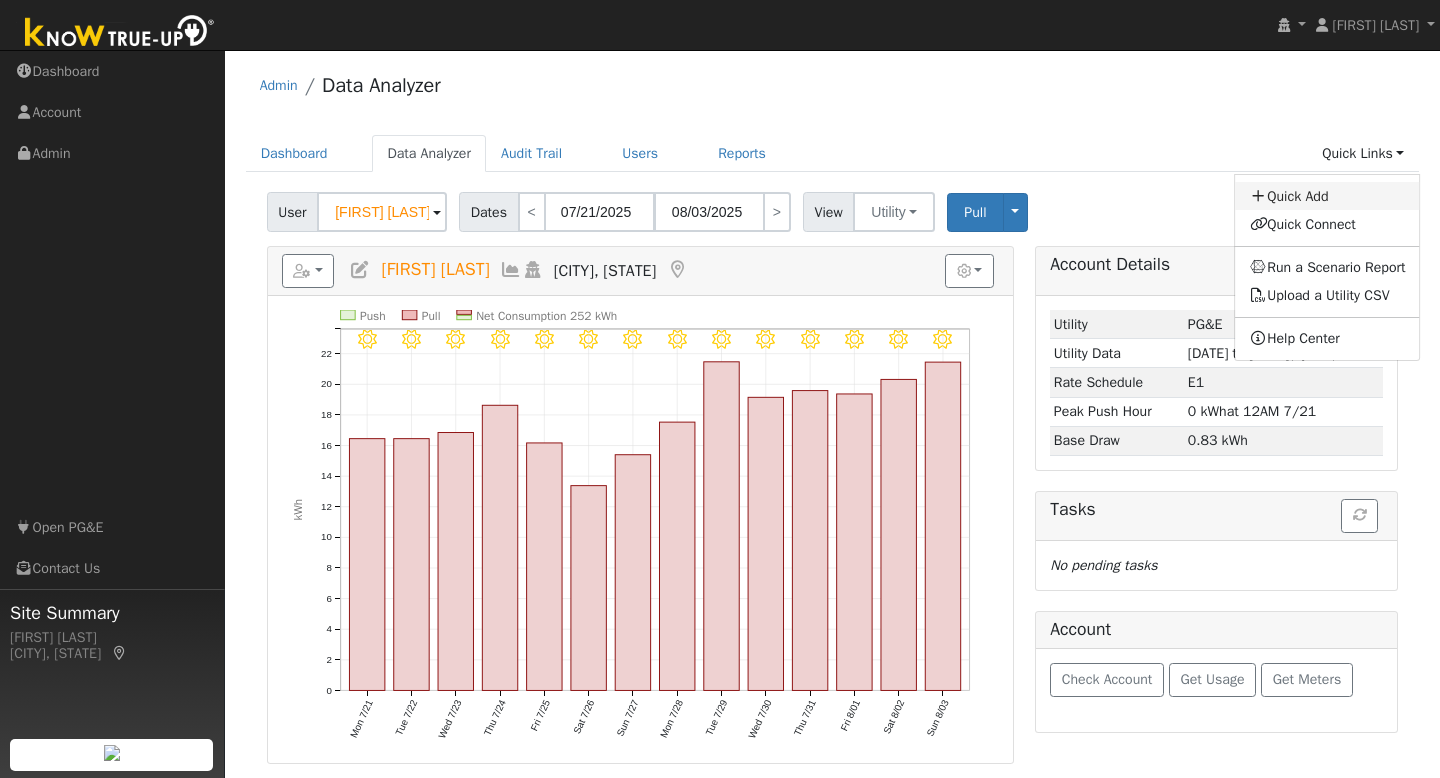click on "Quick Add" at bounding box center (1328, 196) 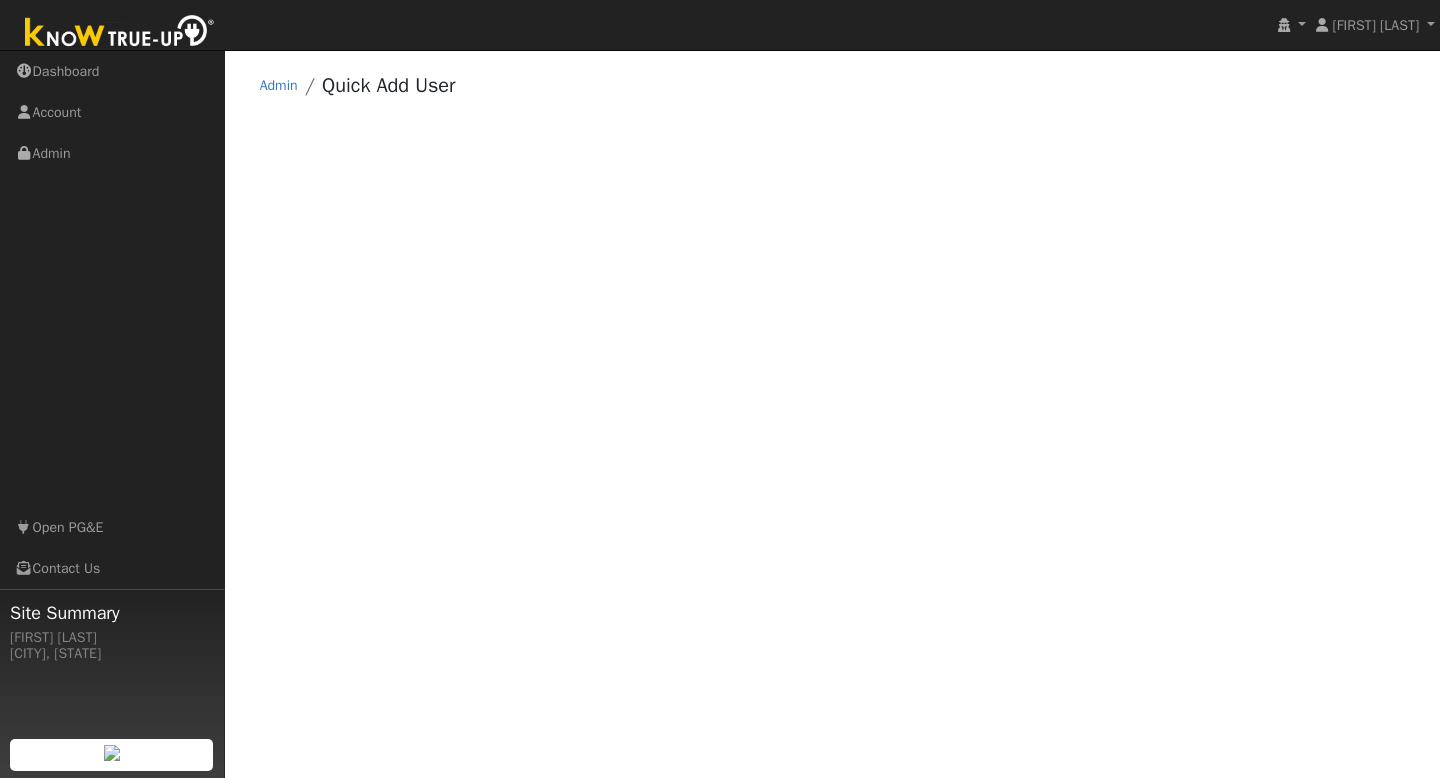 scroll, scrollTop: 0, scrollLeft: 0, axis: both 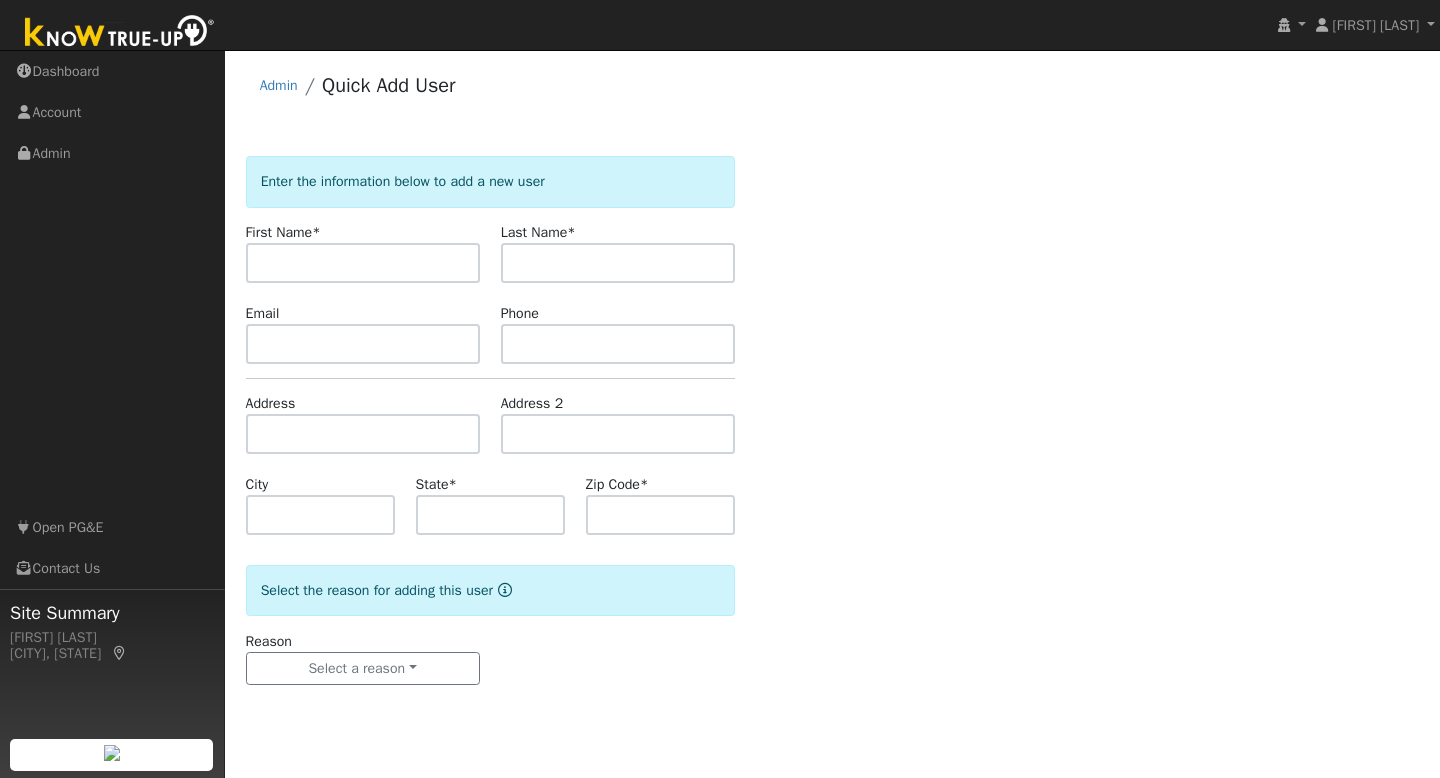 click at bounding box center (363, 263) 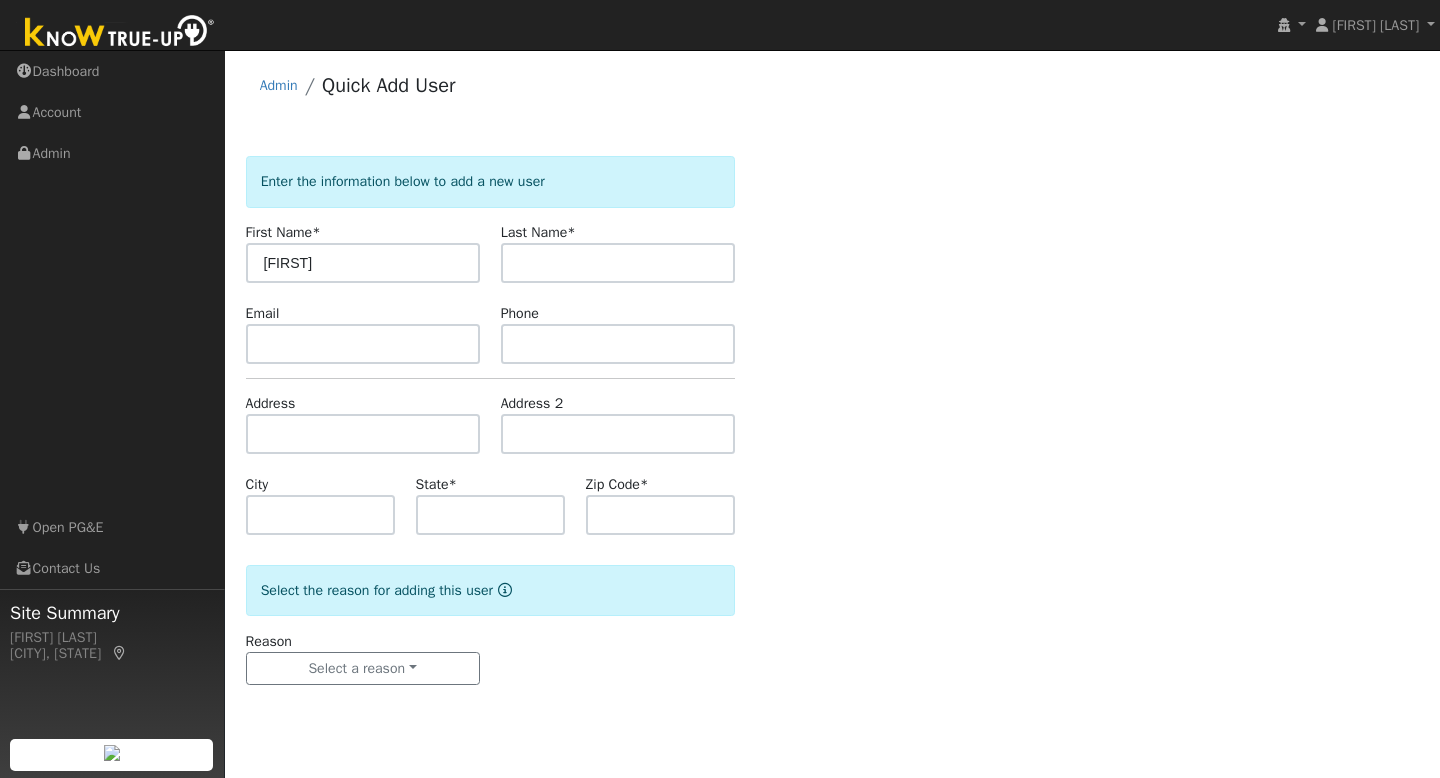 type on "Lorraine" 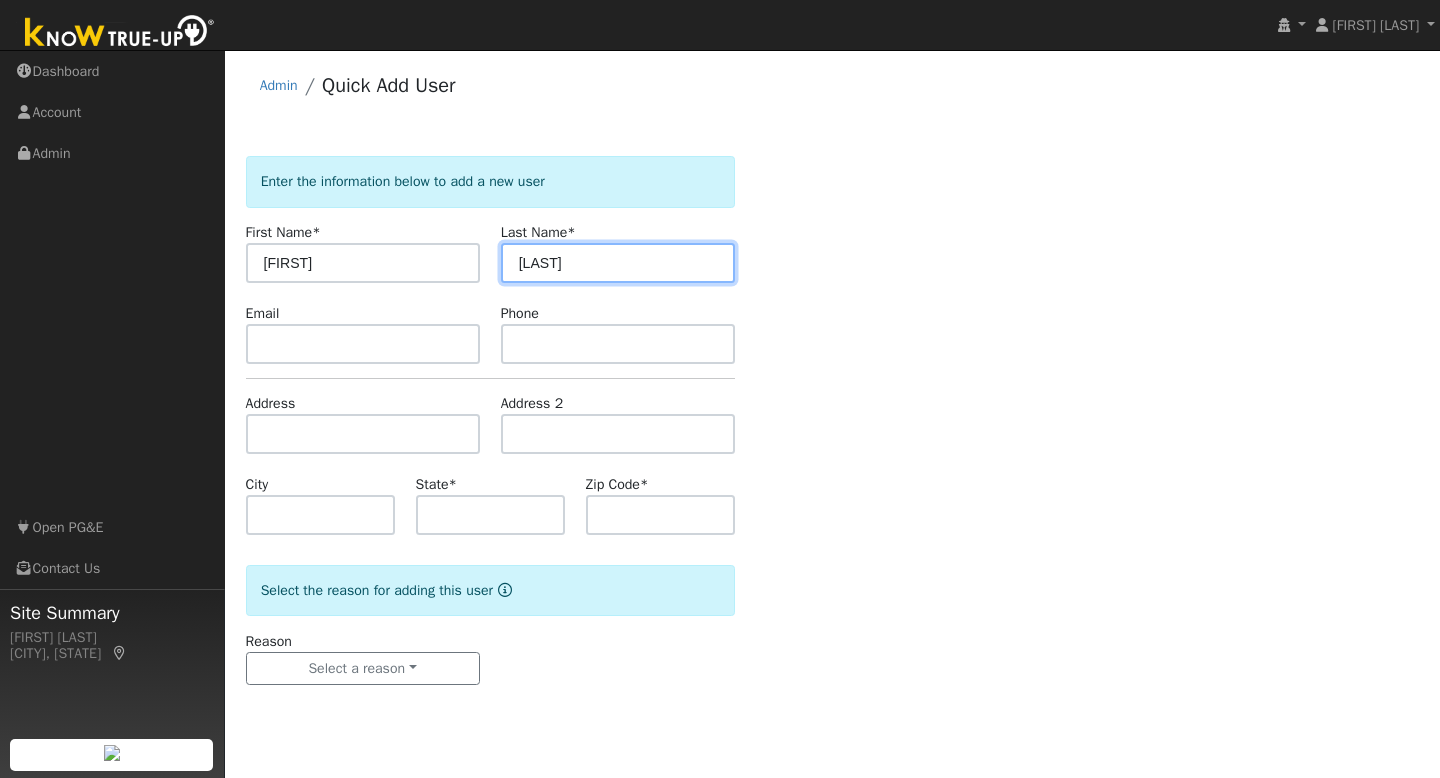 type on "Towne" 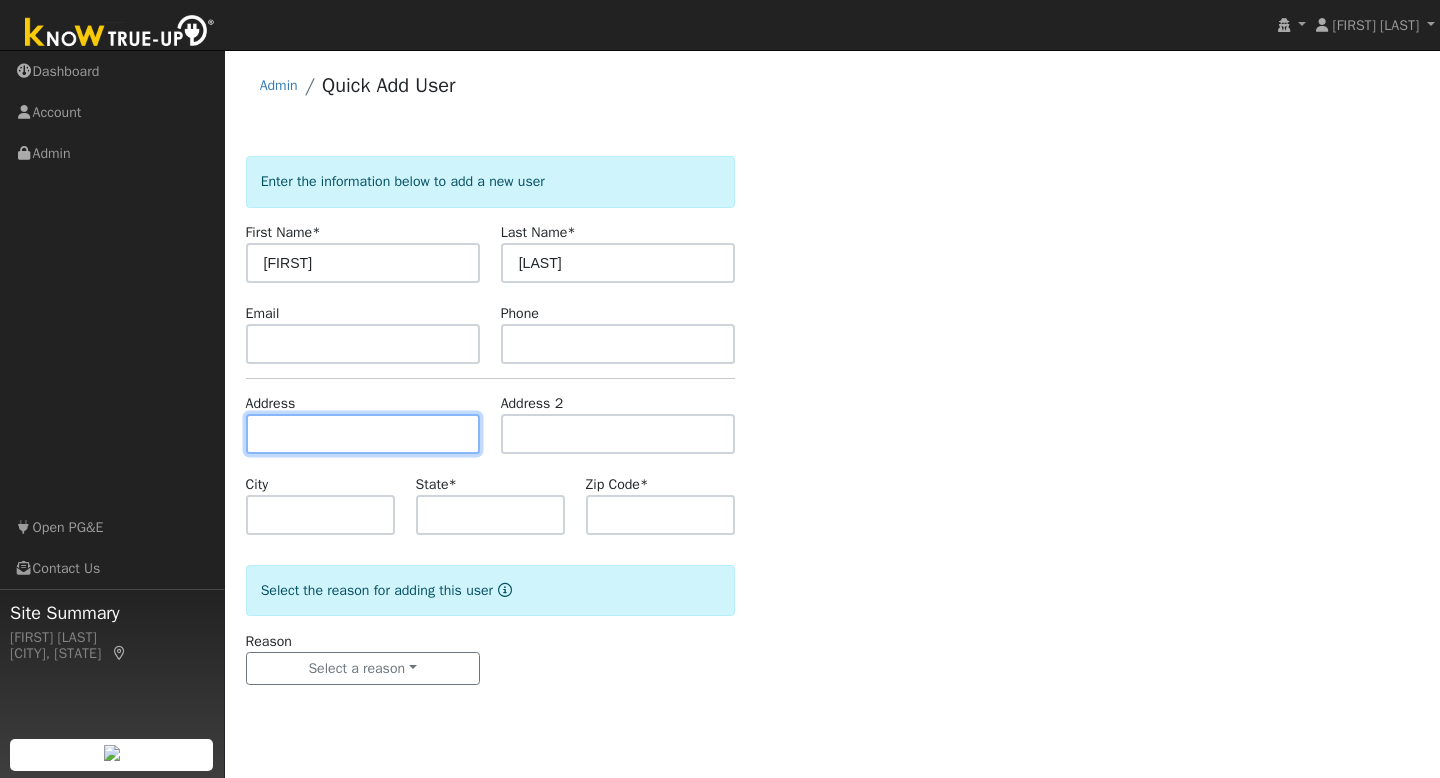 click at bounding box center [363, 434] 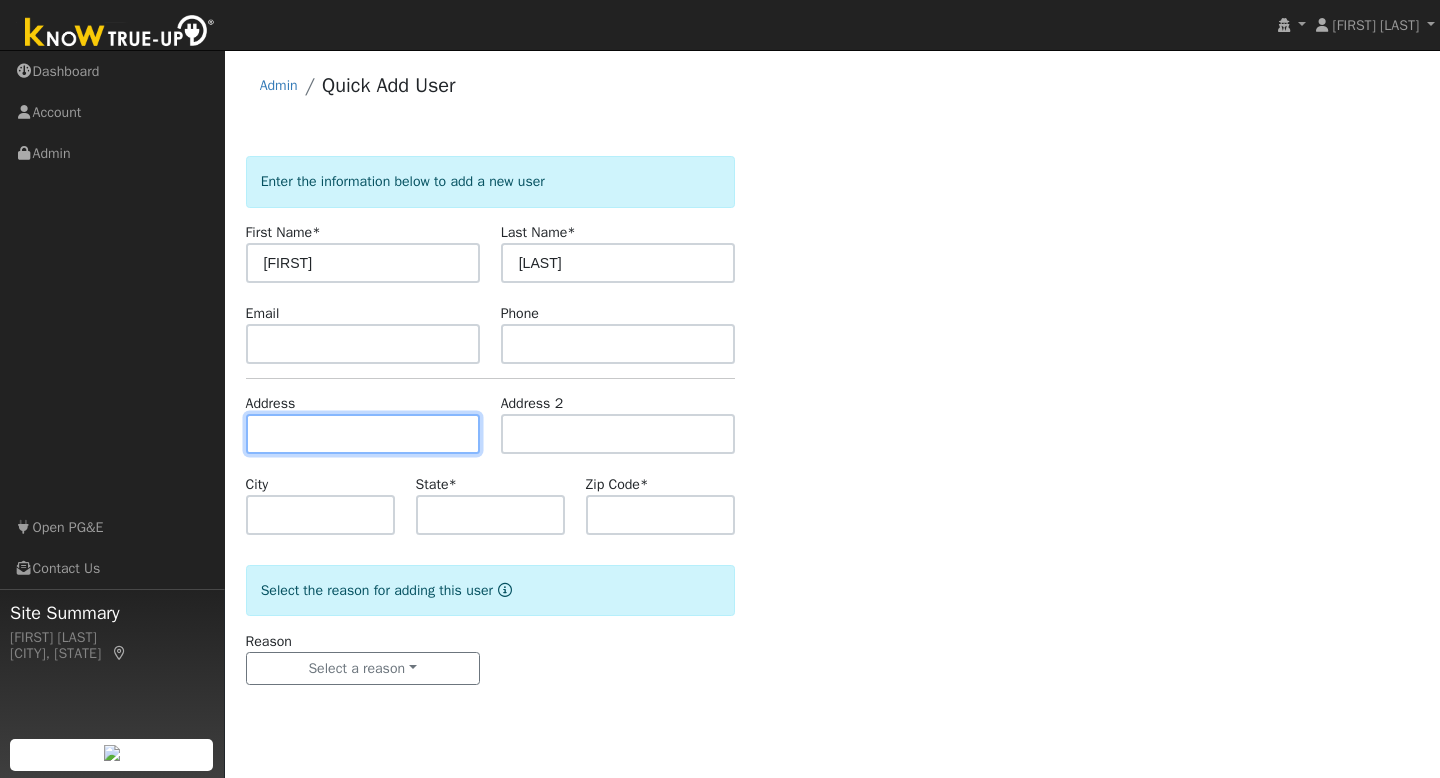 click at bounding box center (363, 434) 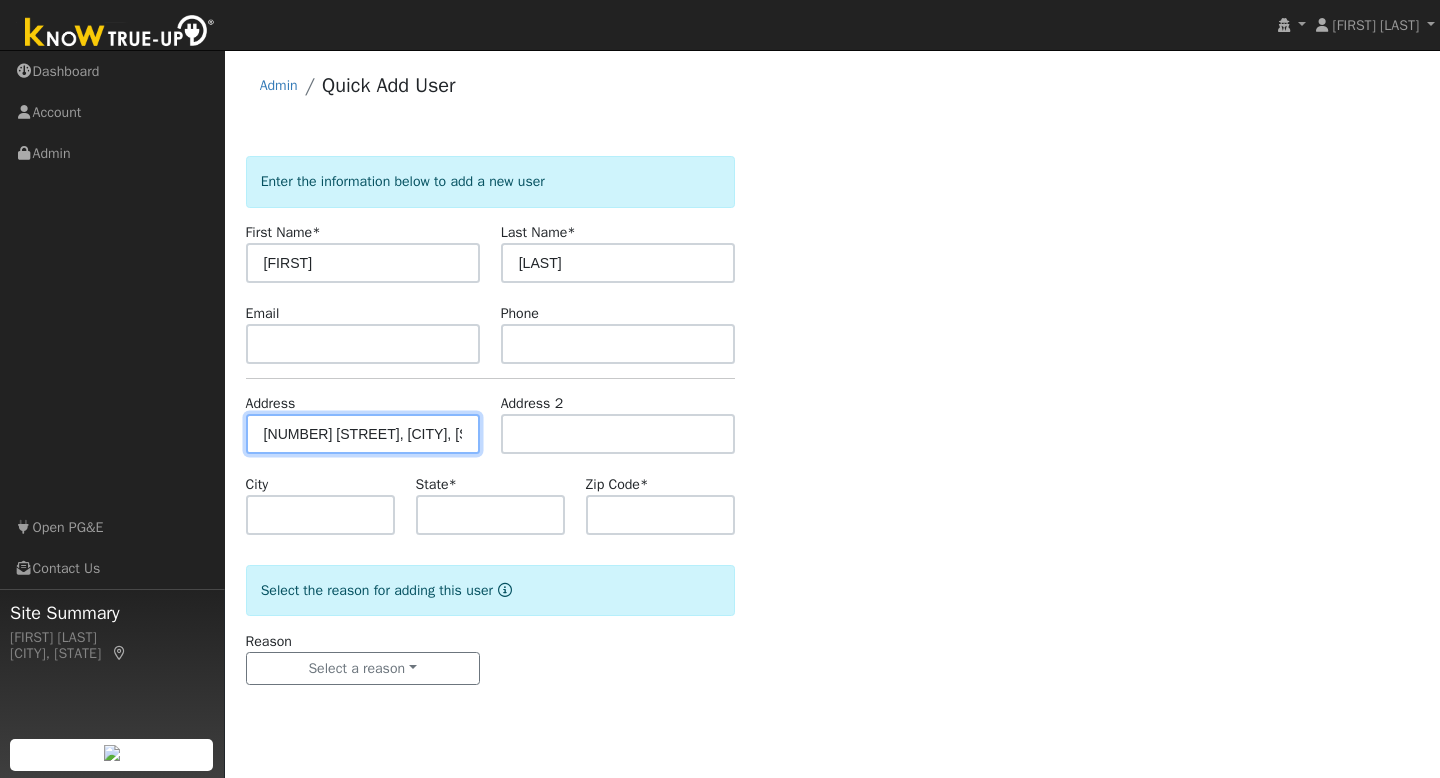 scroll, scrollTop: 0, scrollLeft: 37, axis: horizontal 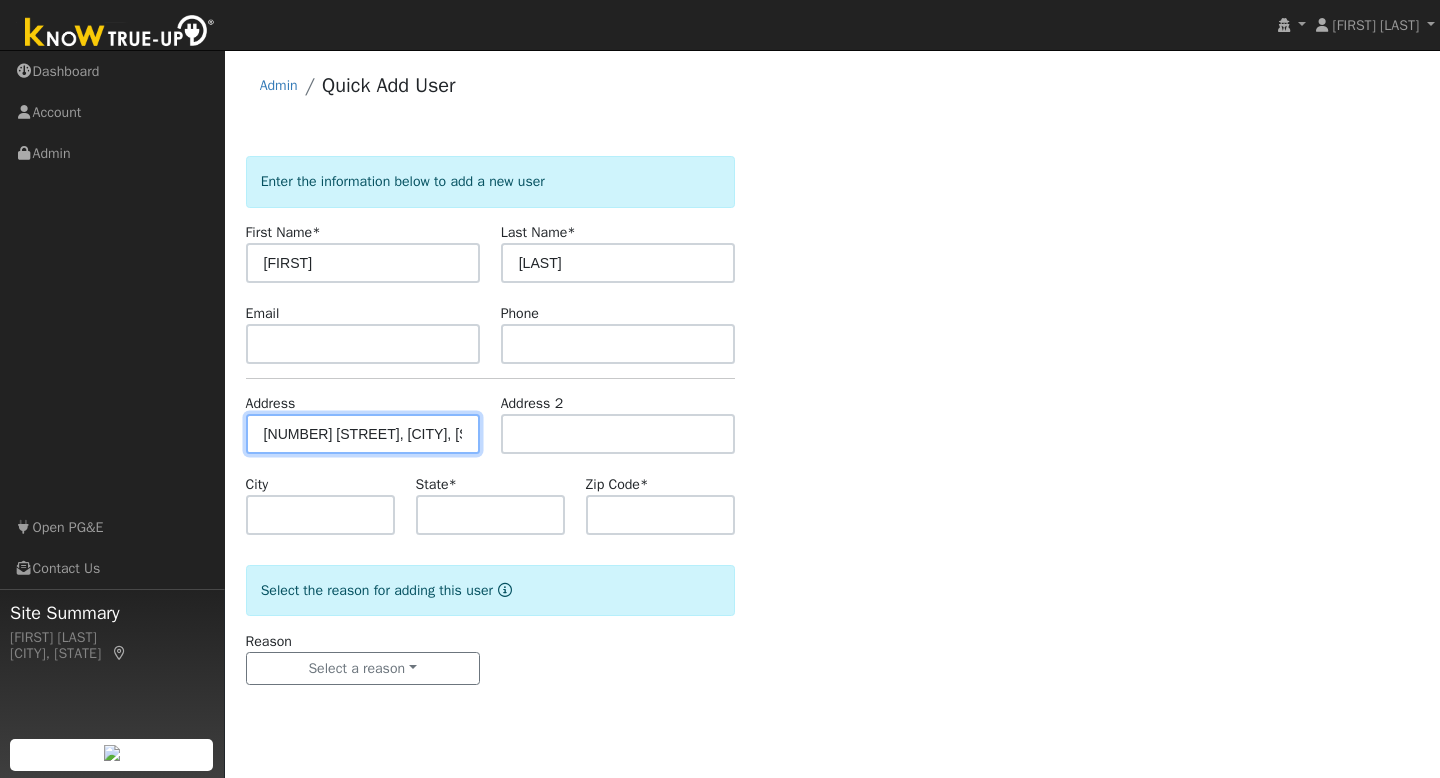 type on "2761 Tunnel Street" 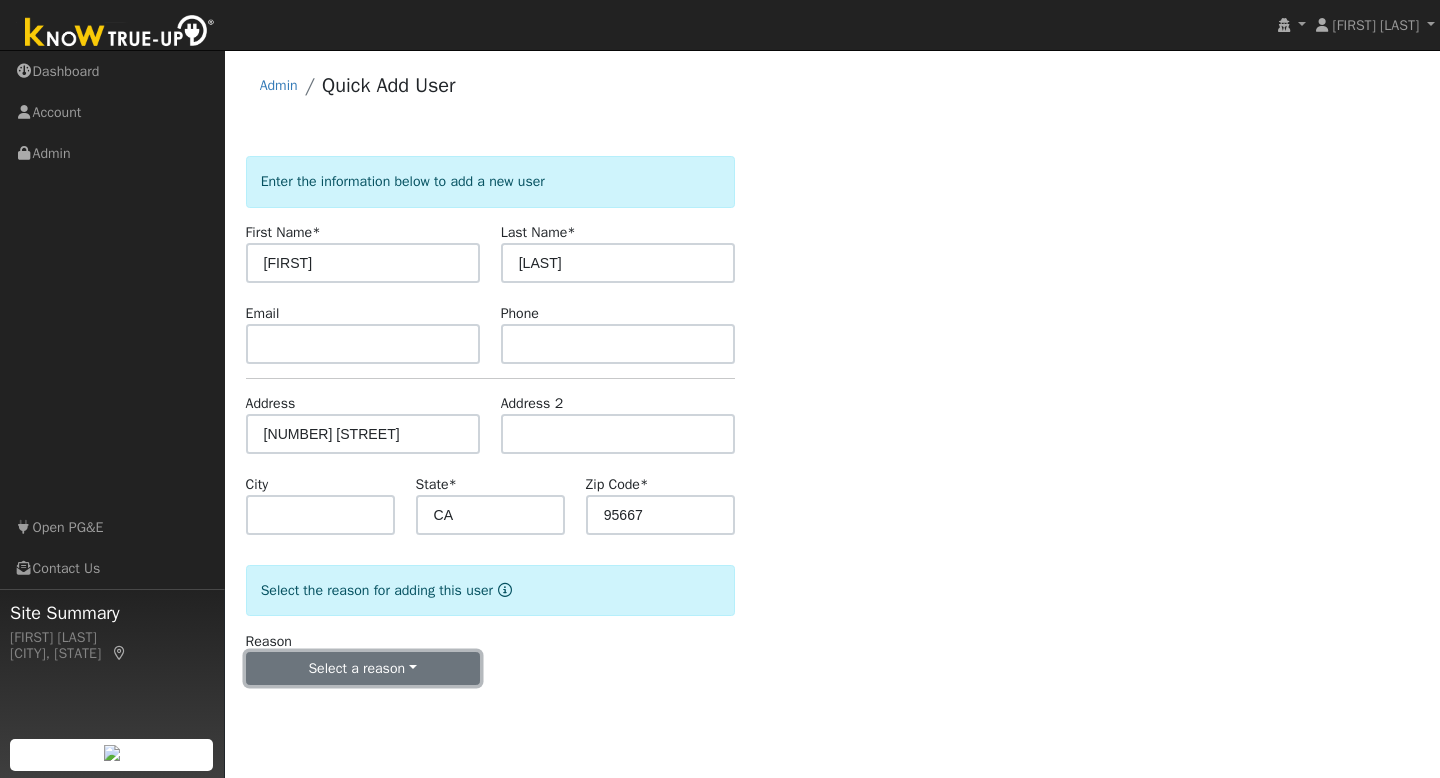 click on "Select a reason" at bounding box center [363, 669] 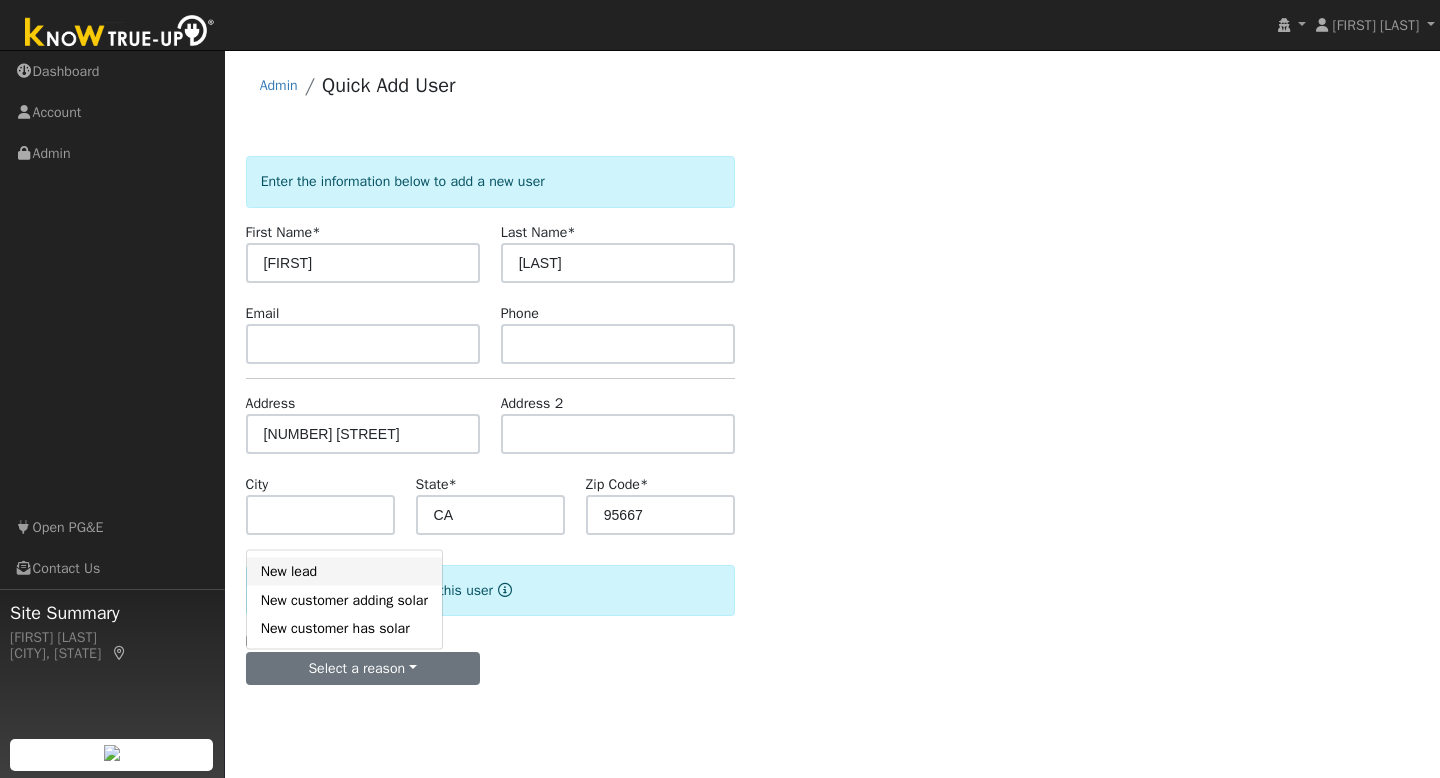 click on "New lead" at bounding box center [344, 571] 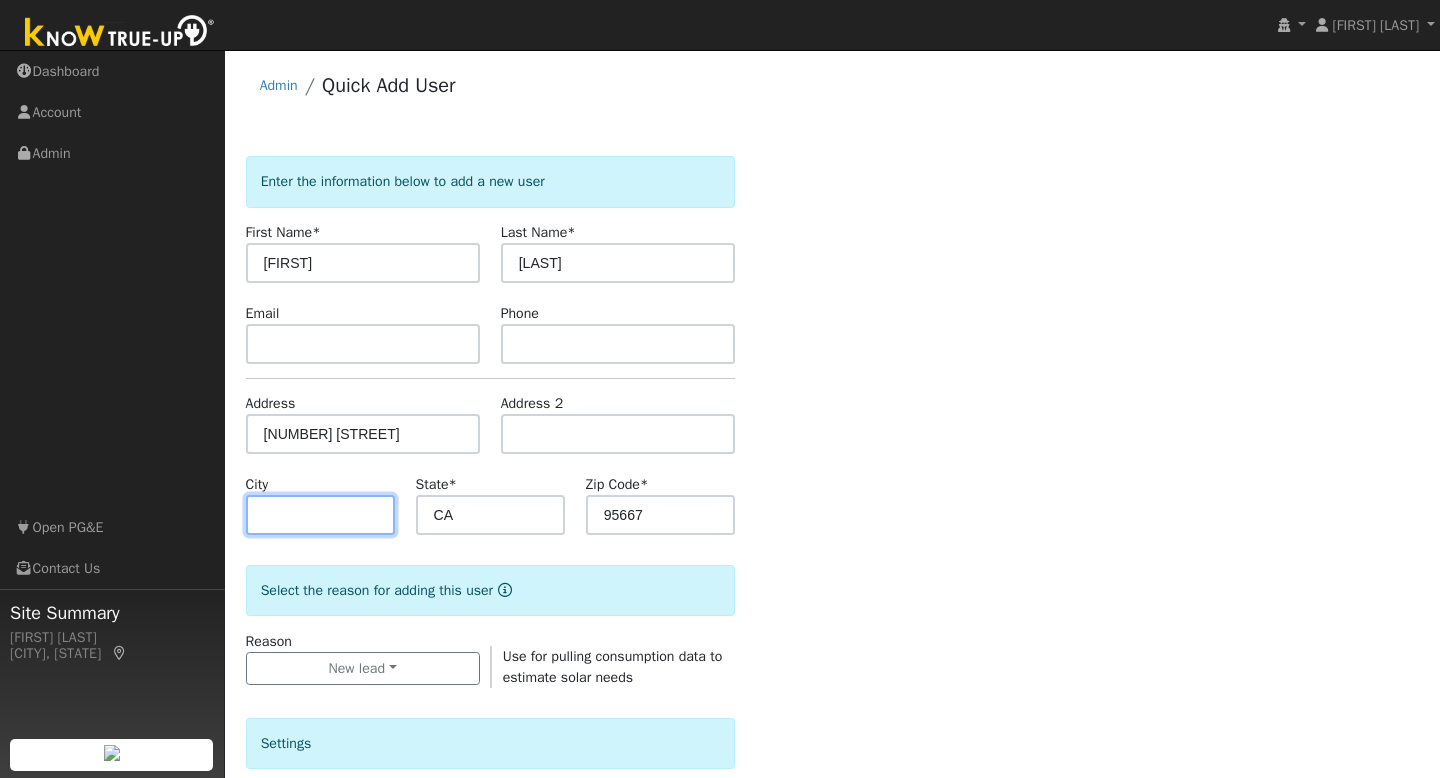 click at bounding box center [320, 515] 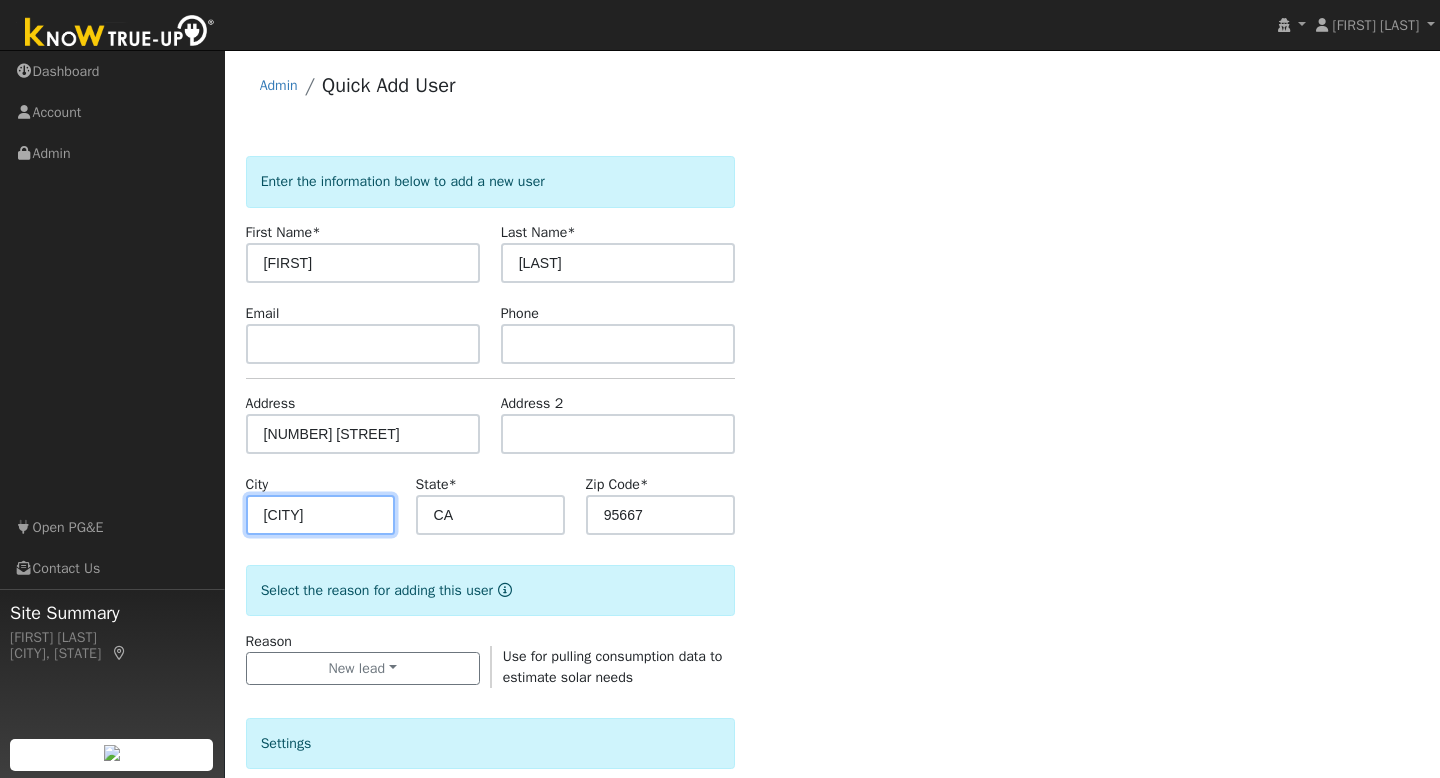 type on "Placerville" 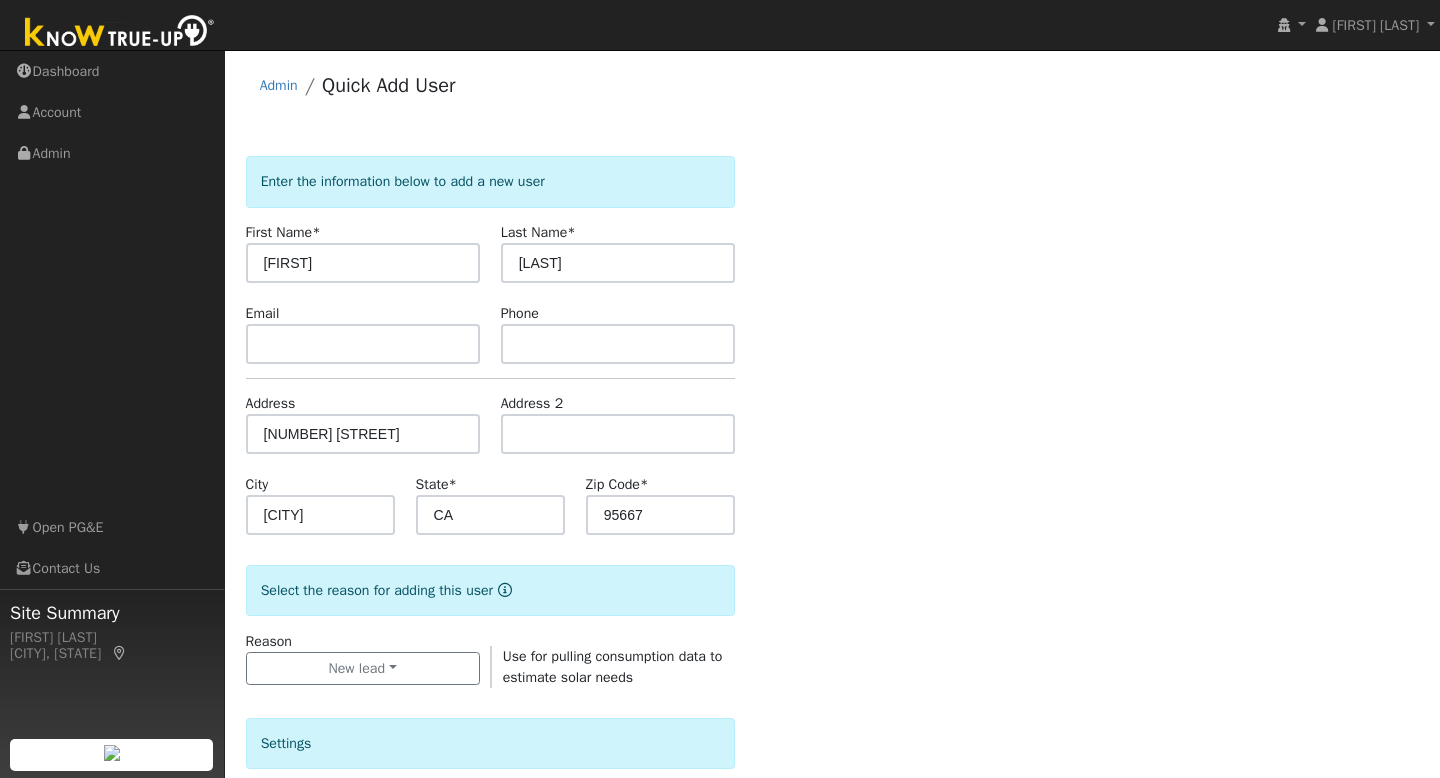click on "Enter the information below to add a new user First Name  * Lorraine Last Name  * Towne Email Phone Address 2761 Tunnel Street Address 2 City Placerville State  * CA Zip Code  * 95667  Select the reason for adding this user  Reason New lead New lead New customer adding solar New customer has solar Use for pulling consumption data to estimate solar needs Settings Salesperson Requested Utility Requested Inverter Enable Access Email Notifications No Emails No Emails Weekly Emails Monthly Emails Actions Send Email to User Delete Email Template Are you sure you want to delete ? Cancel Delete Connect Now Add User No Yes" at bounding box center [833, 720] 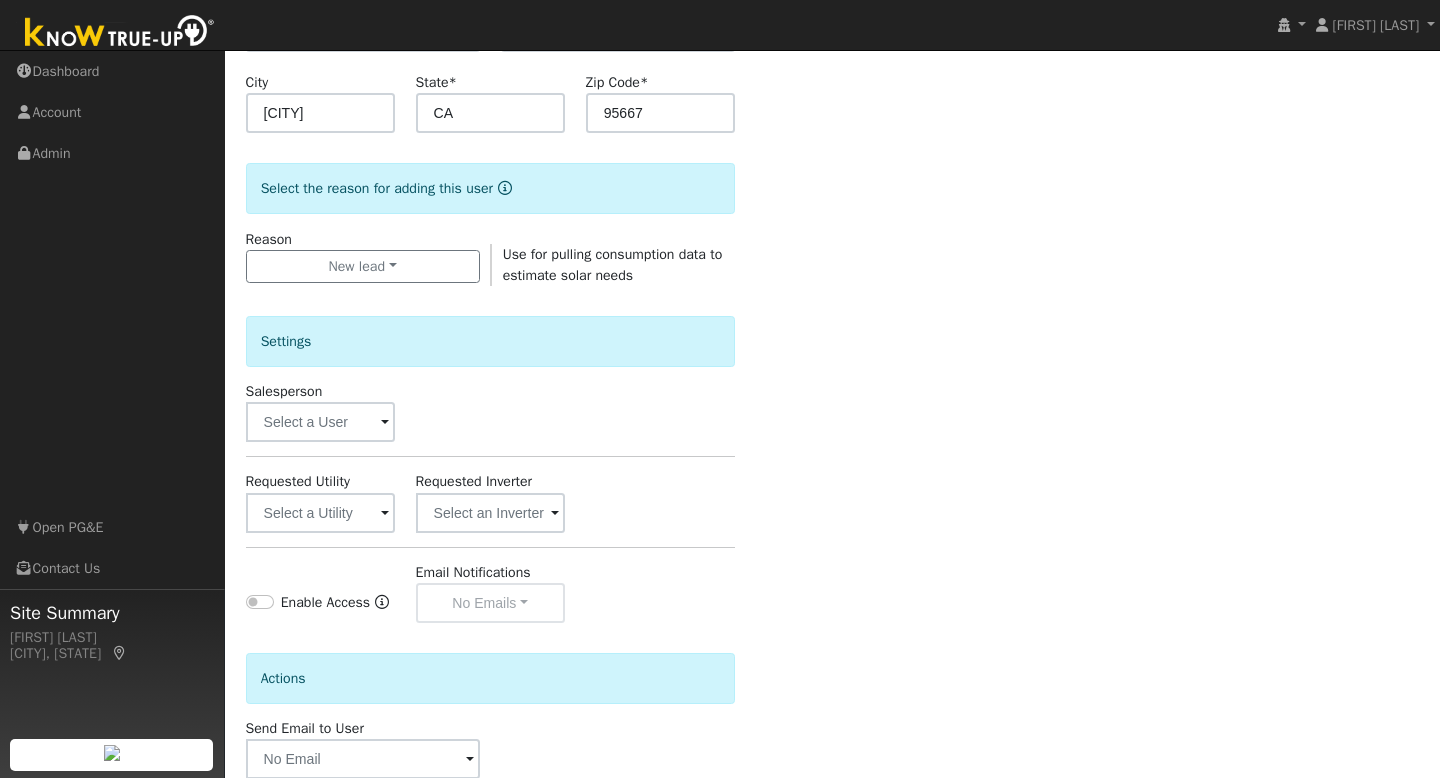 scroll, scrollTop: 425, scrollLeft: 0, axis: vertical 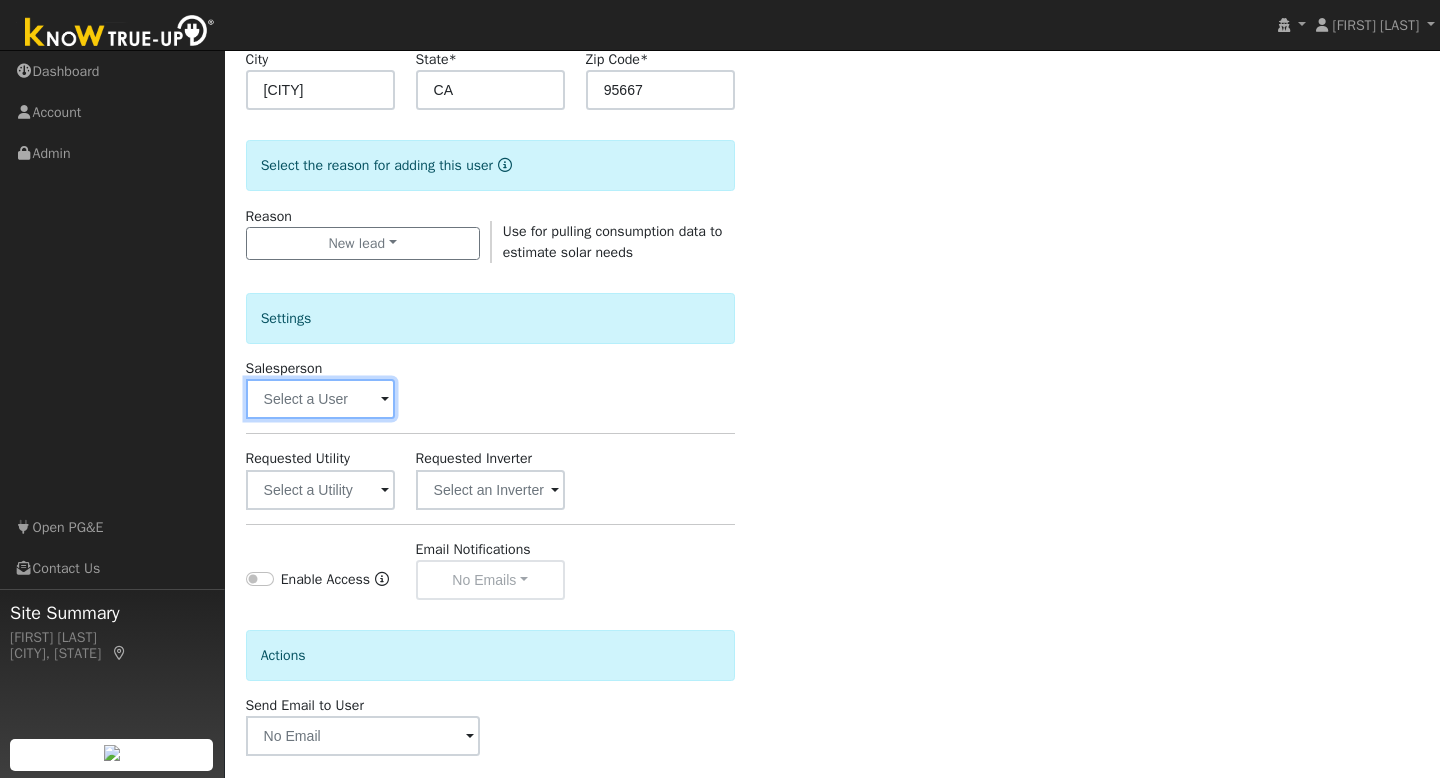 click at bounding box center (320, 399) 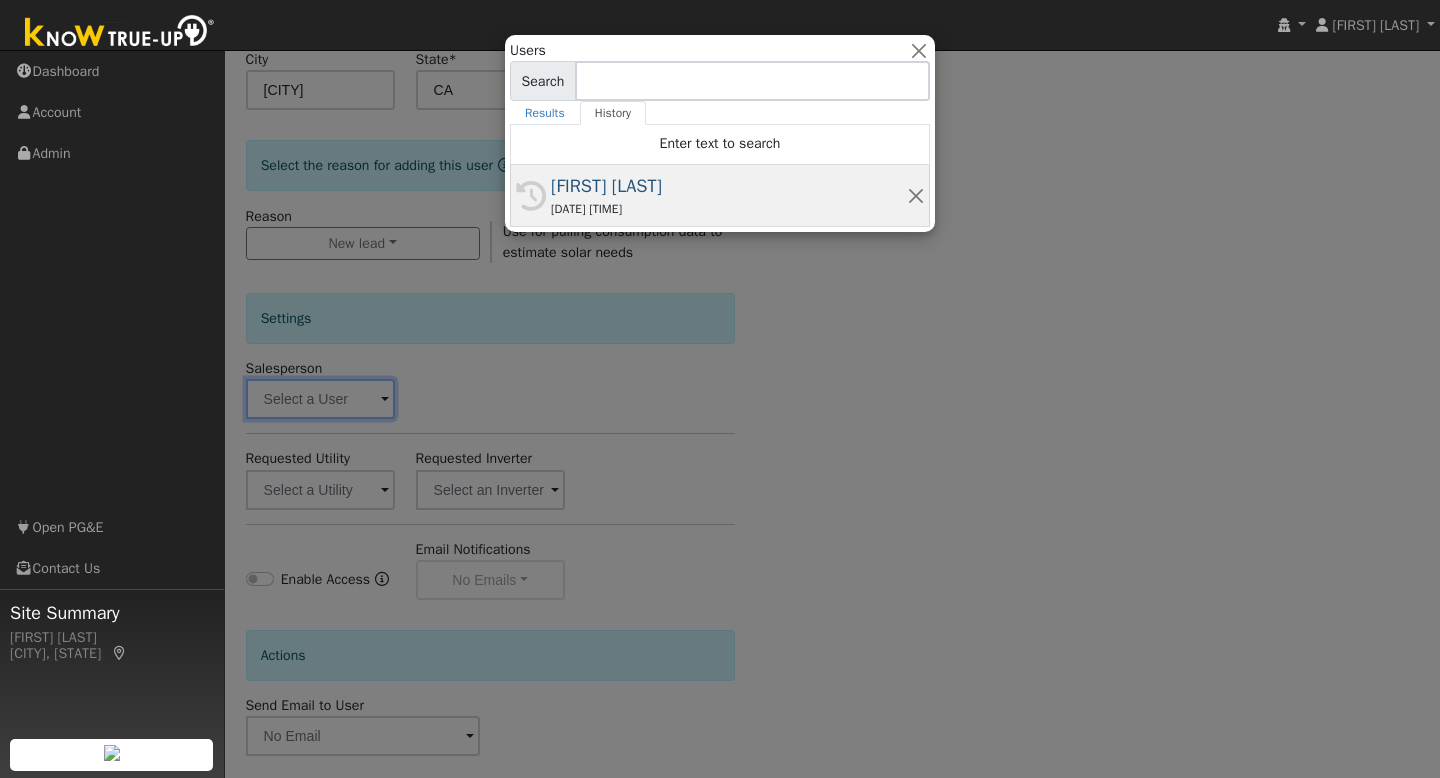 click on "[FIRST] [LAST]" at bounding box center [729, 186] 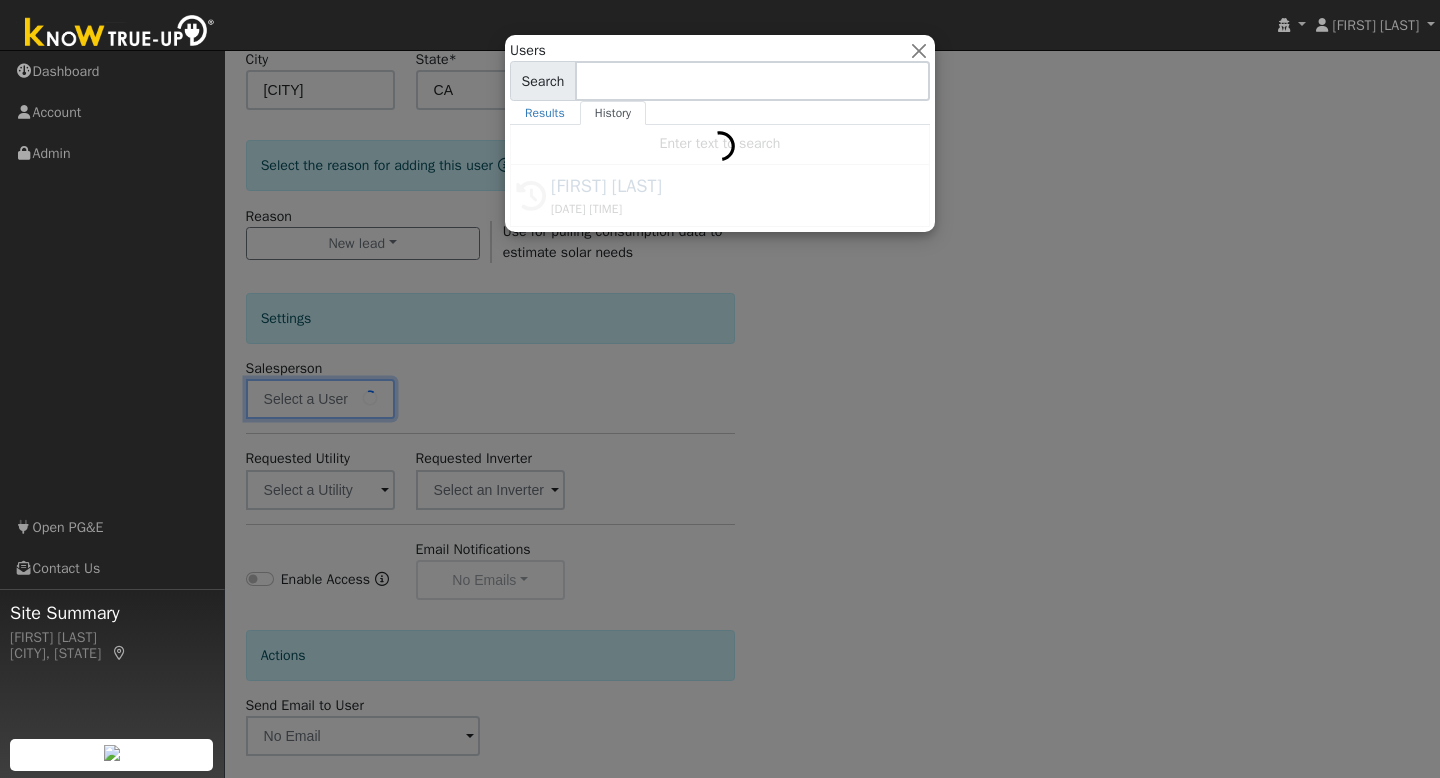 type on "[FIRST] [LAST]" 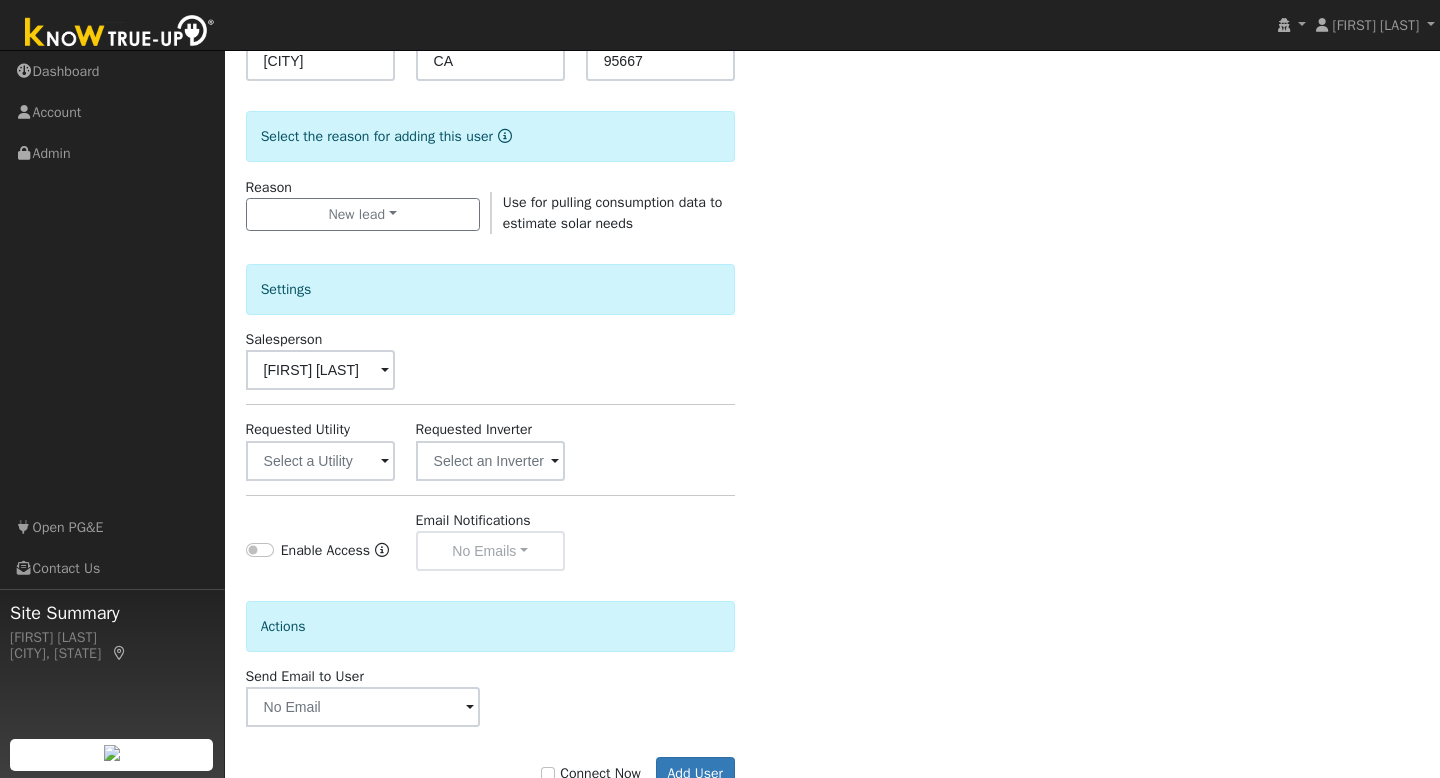 scroll, scrollTop: 459, scrollLeft: 0, axis: vertical 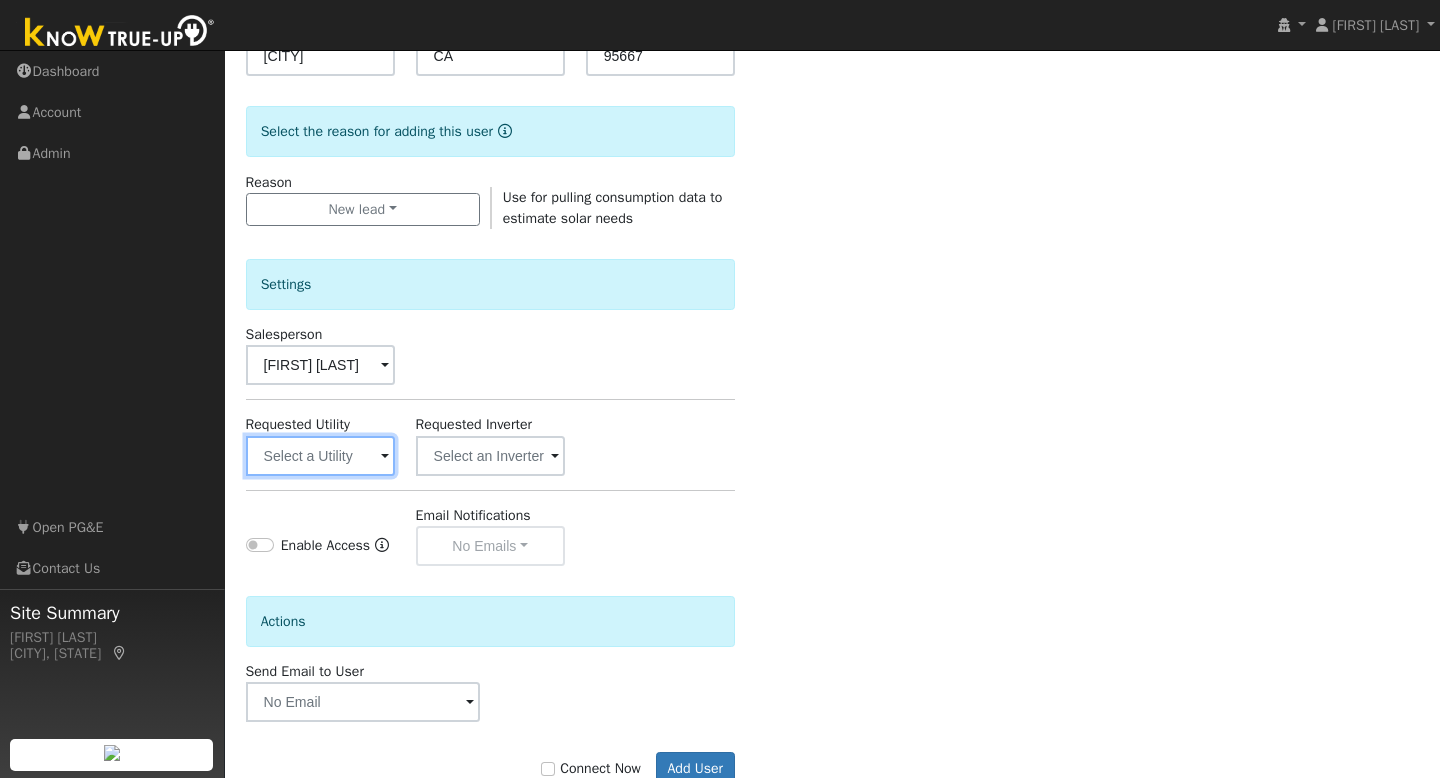 click at bounding box center [320, 456] 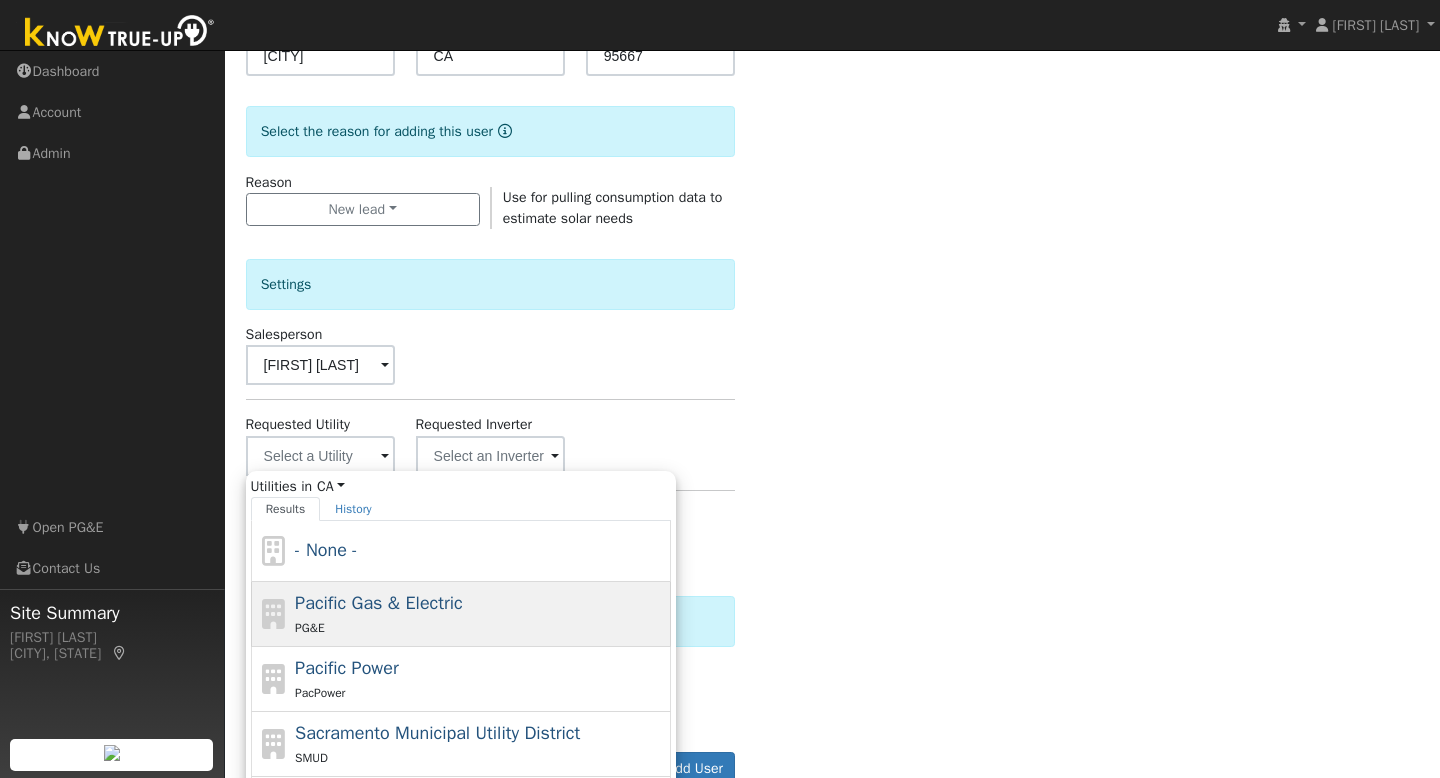 click on "PG&E" at bounding box center (480, 627) 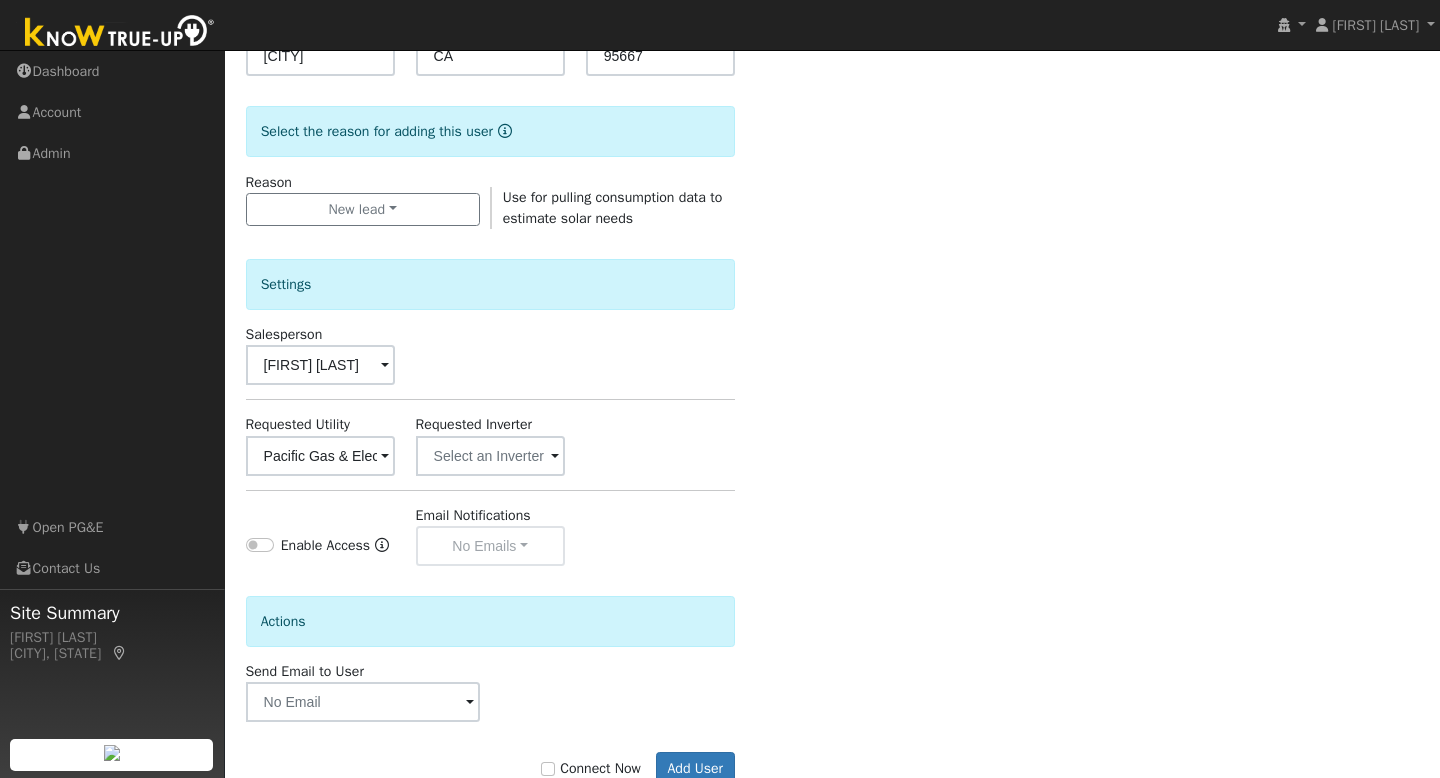 scroll, scrollTop: 517, scrollLeft: 0, axis: vertical 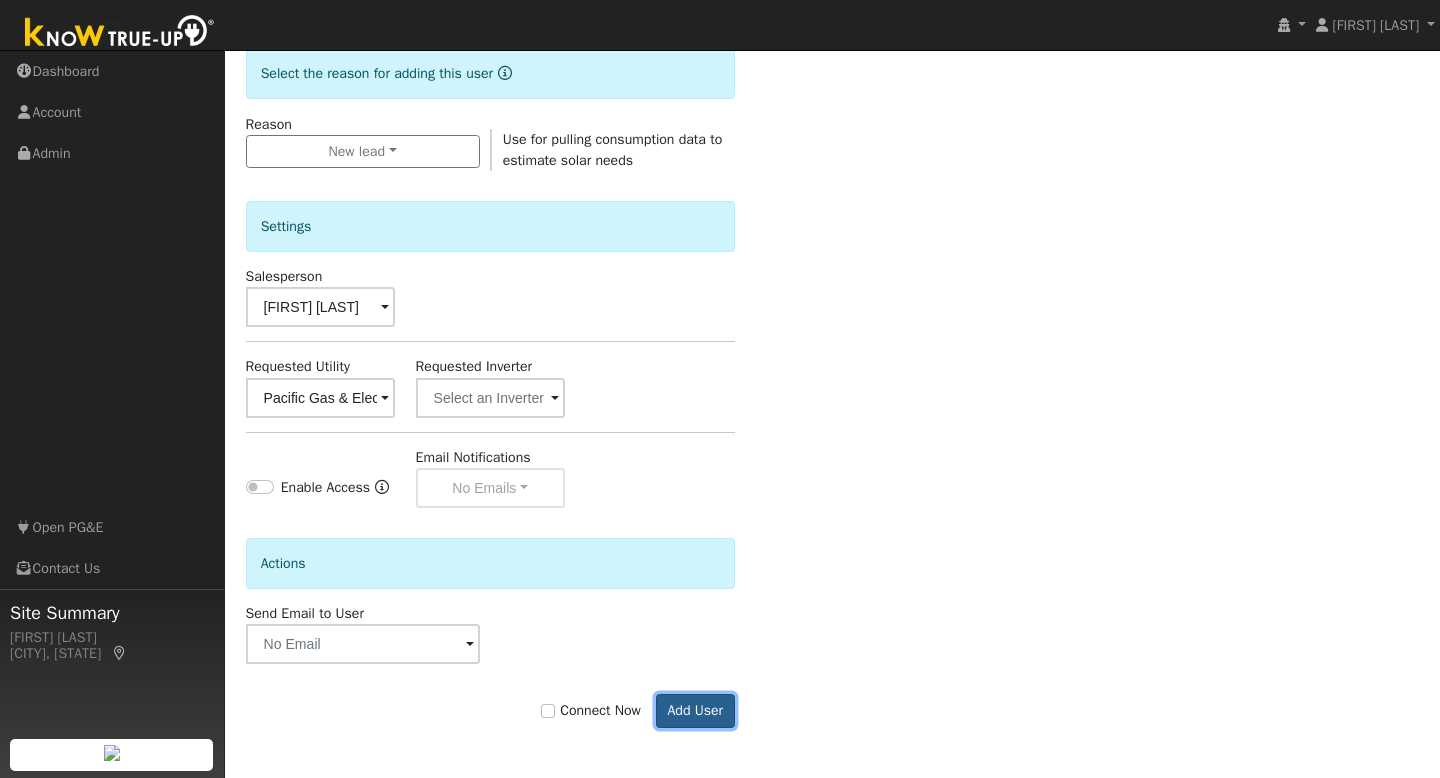 click on "Add User" at bounding box center (695, 711) 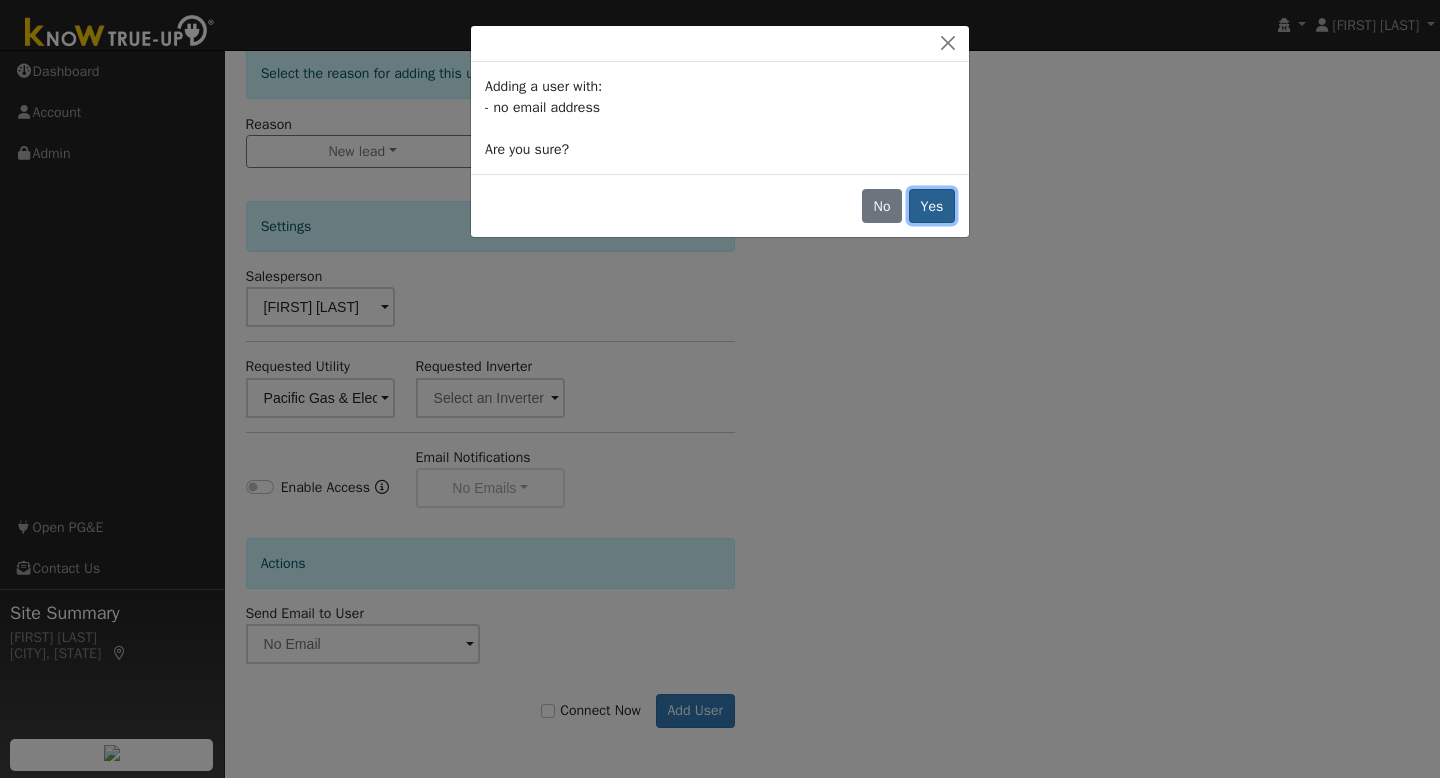 click on "Yes" at bounding box center (932, 206) 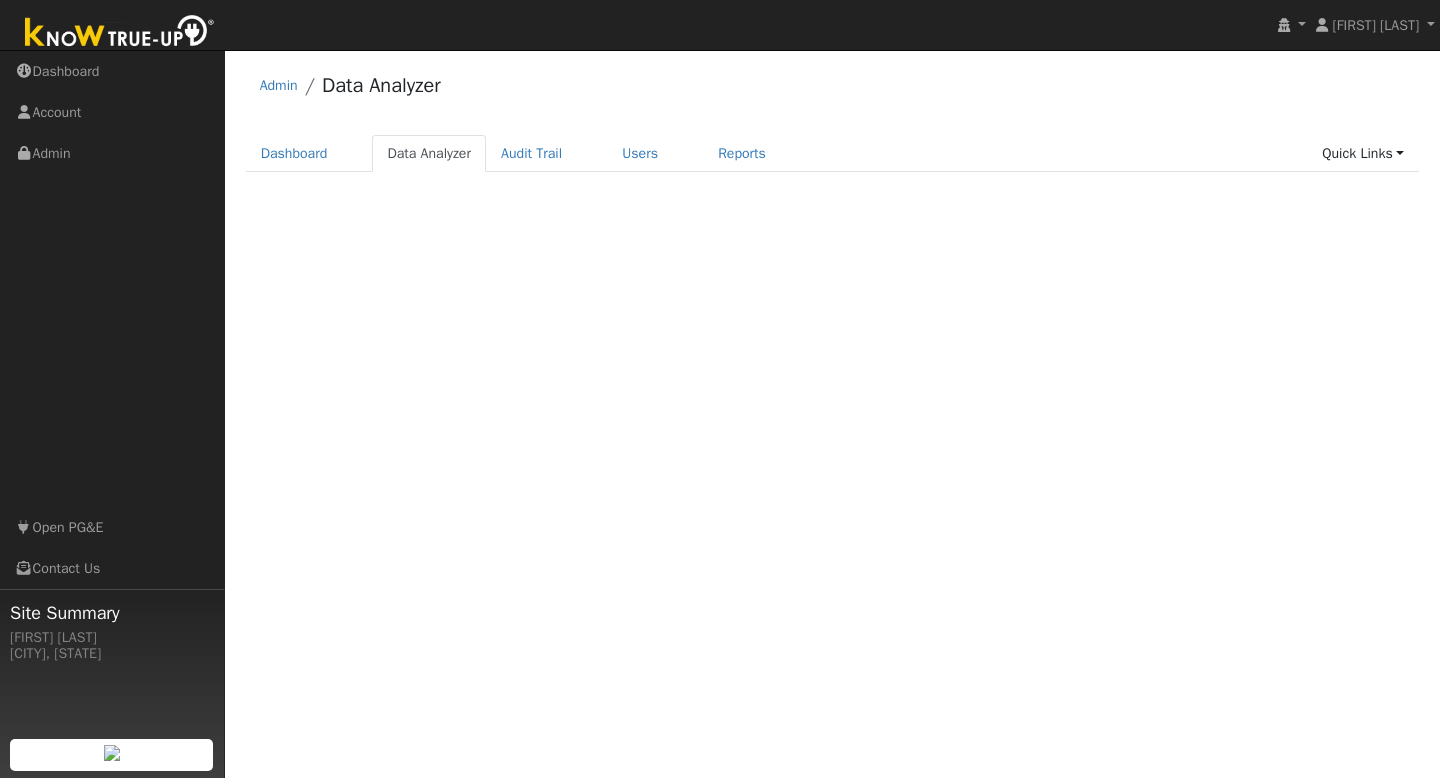 scroll, scrollTop: 0, scrollLeft: 0, axis: both 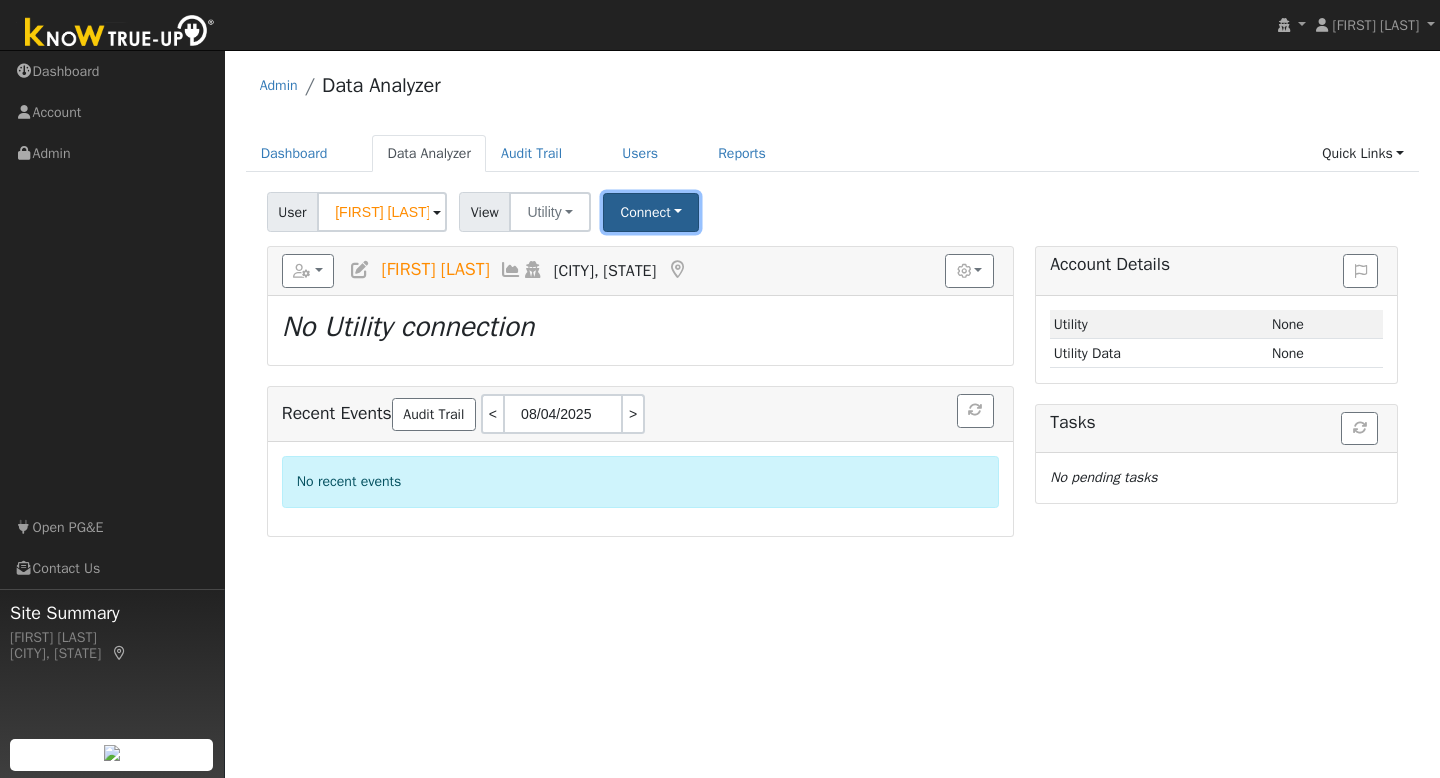 click on "Connect" at bounding box center [651, 212] 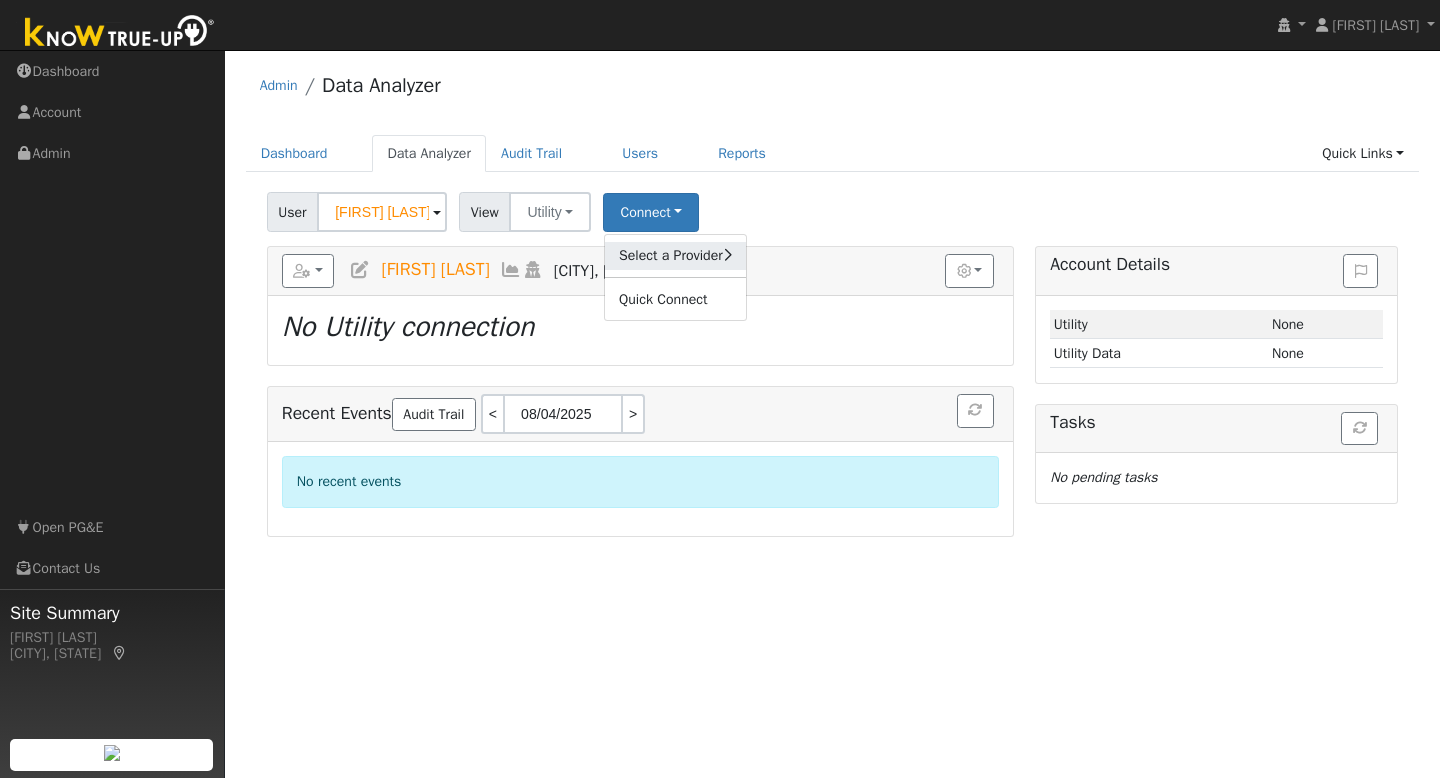 click on "Select a Provider" 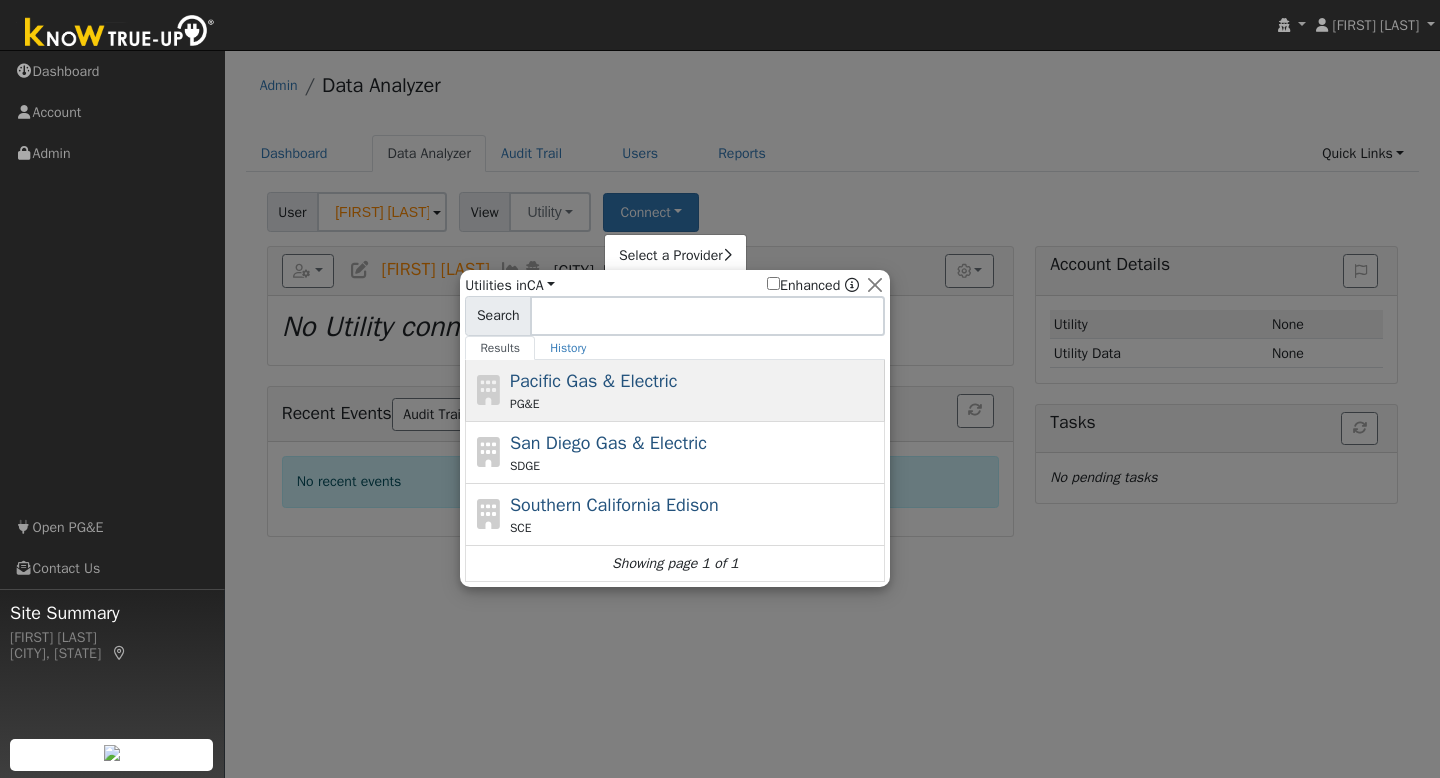 click on "Pacific Gas & Electric" at bounding box center [594, 381] 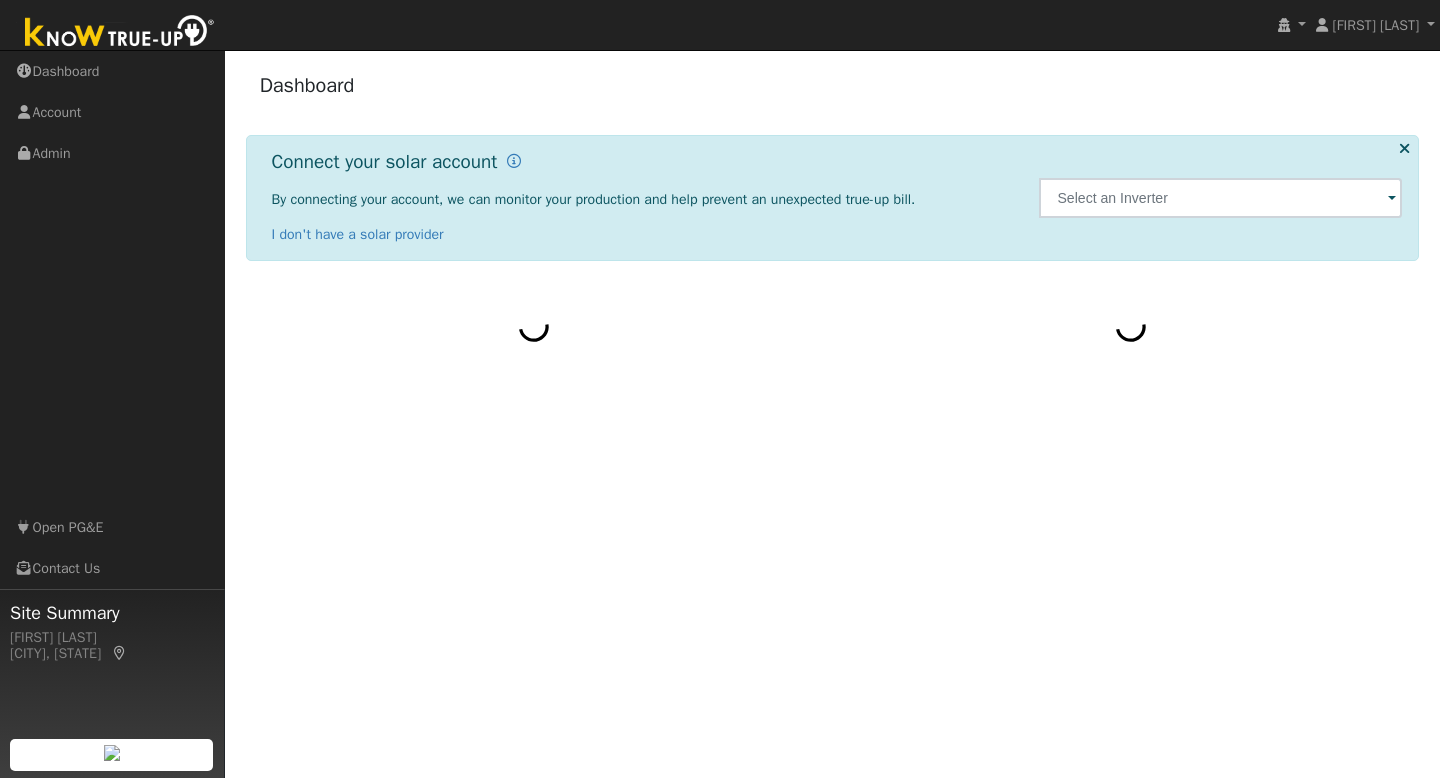 scroll, scrollTop: 0, scrollLeft: 0, axis: both 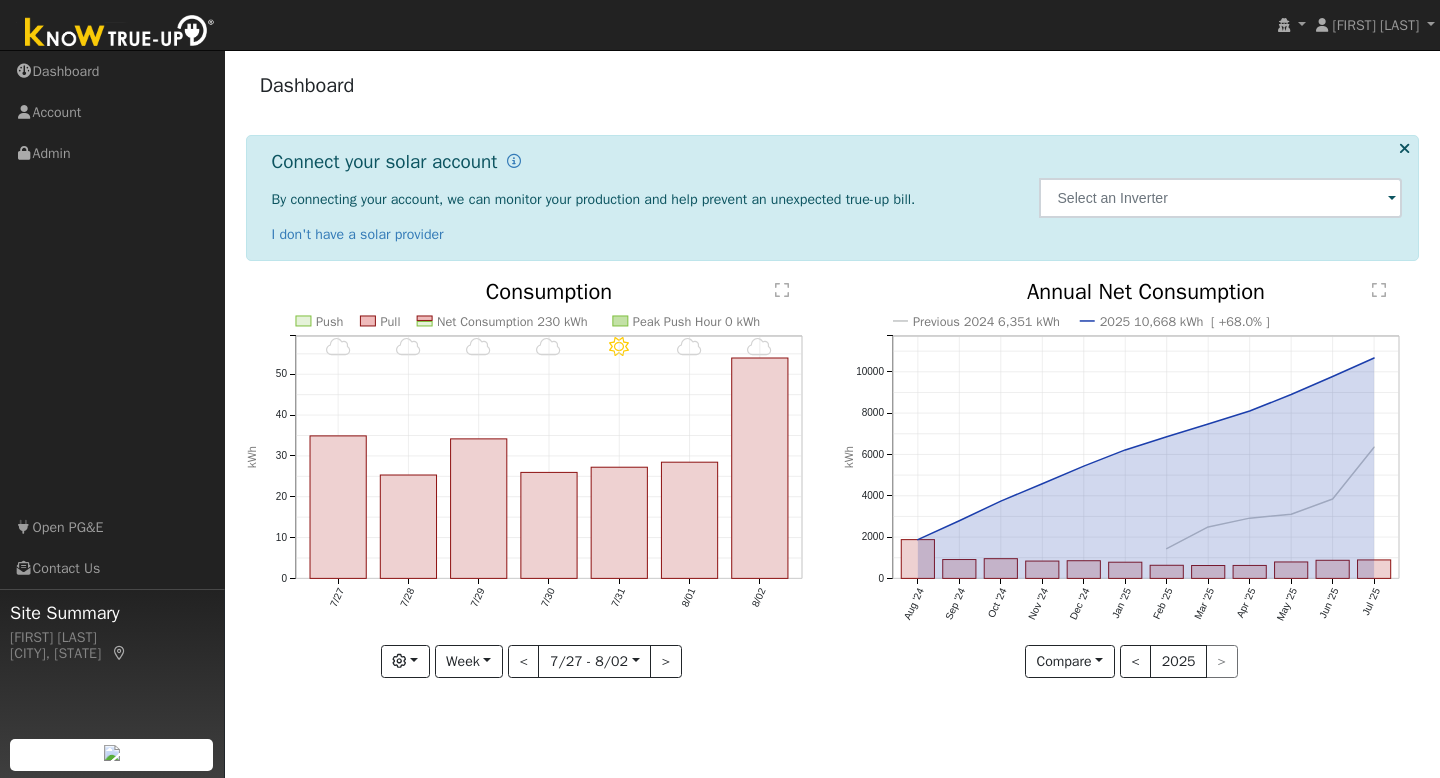 click at bounding box center [120, 33] 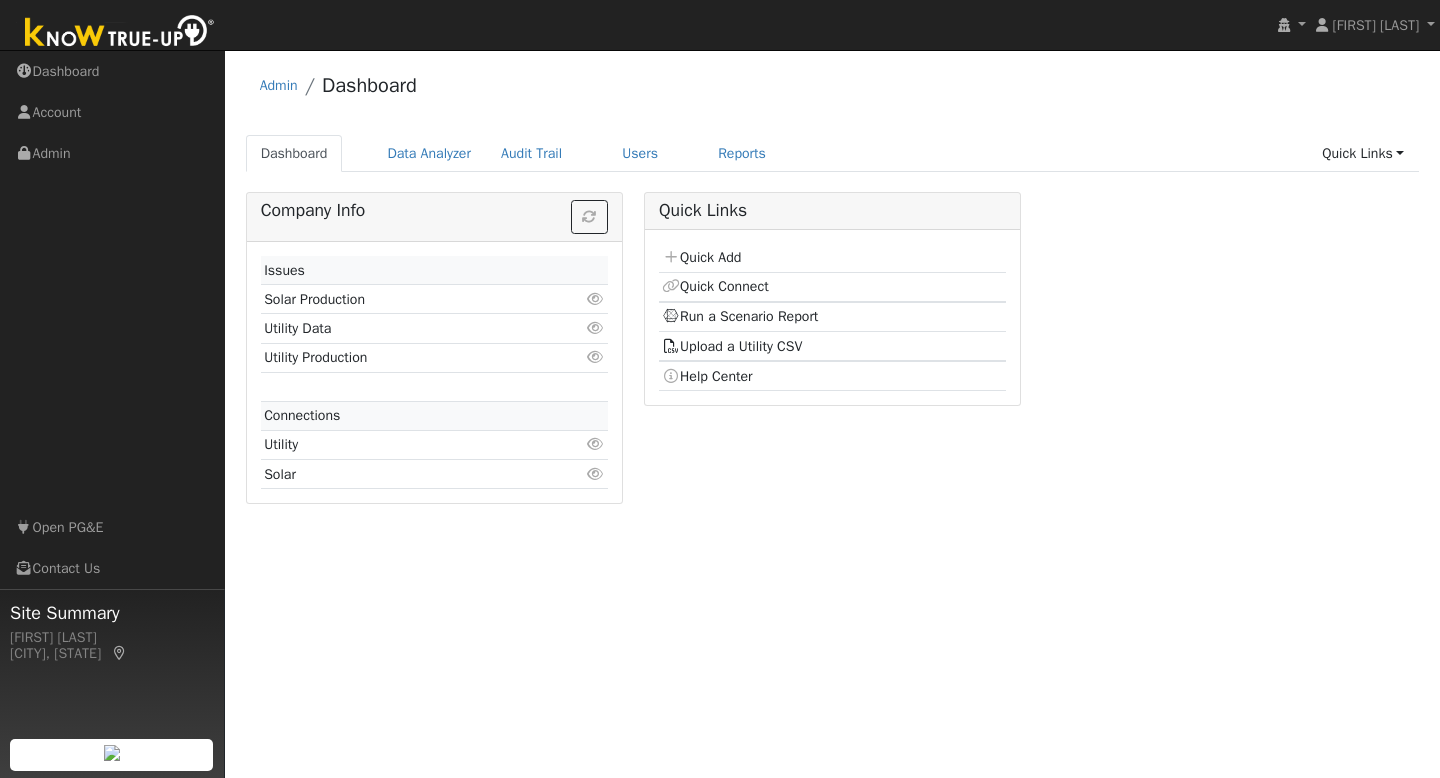scroll, scrollTop: 0, scrollLeft: 0, axis: both 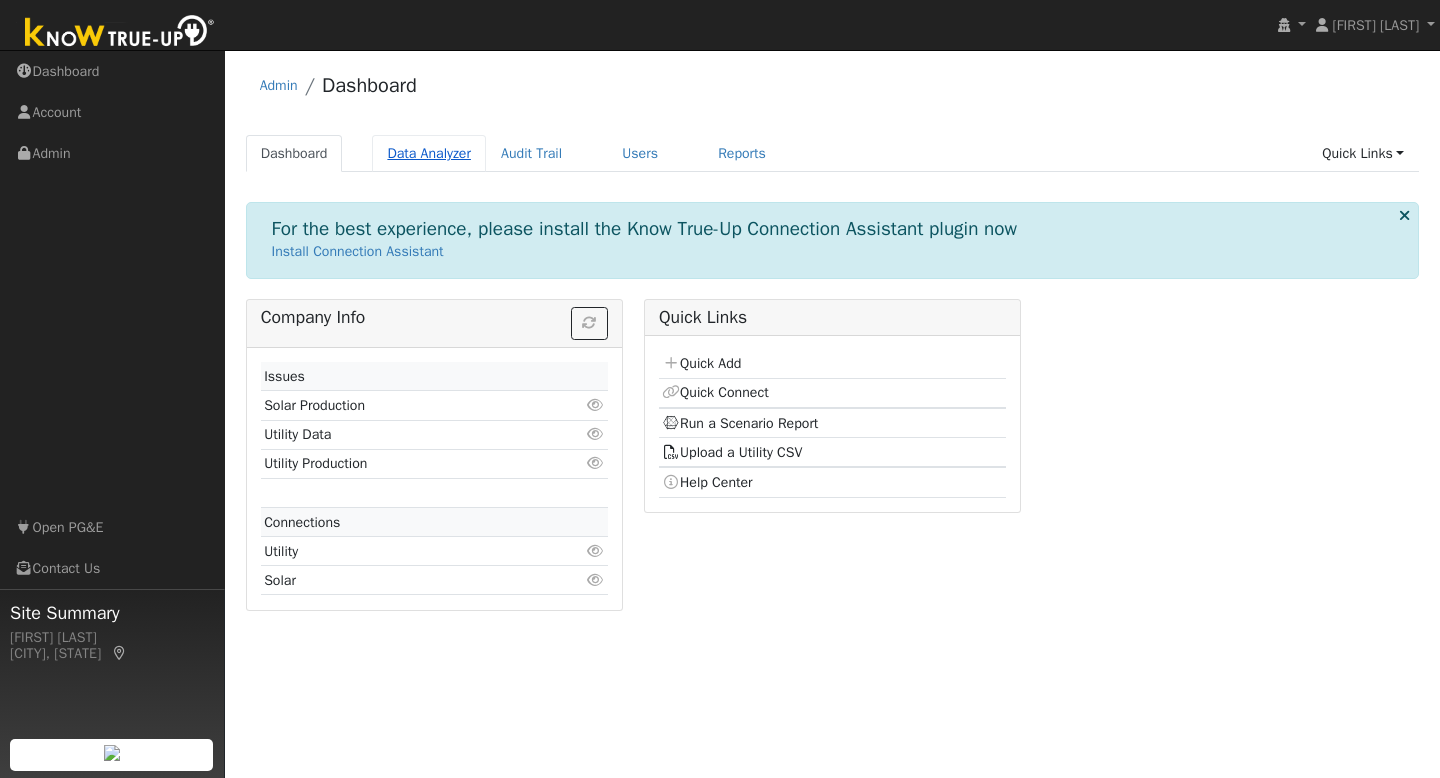 click on "Data Analyzer" at bounding box center (429, 153) 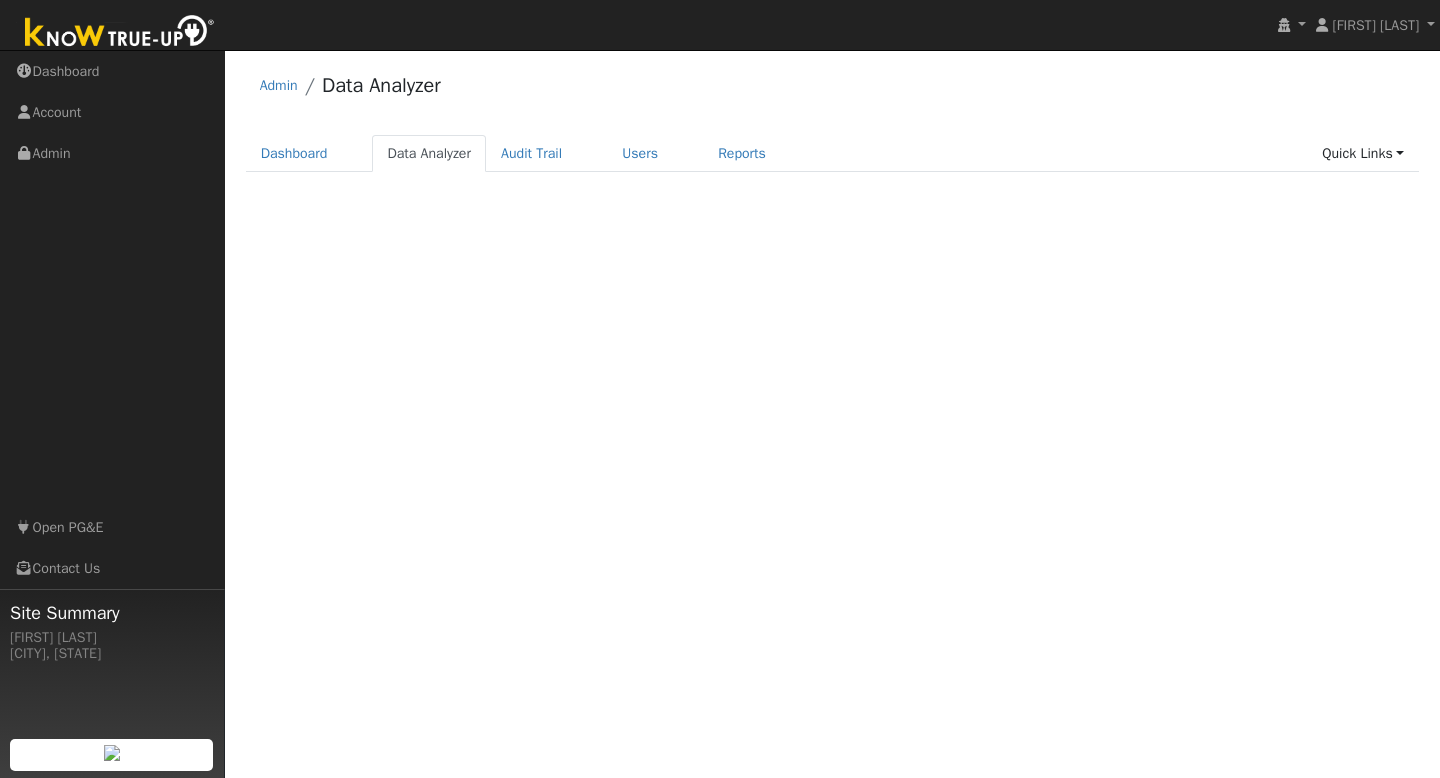 scroll, scrollTop: 0, scrollLeft: 0, axis: both 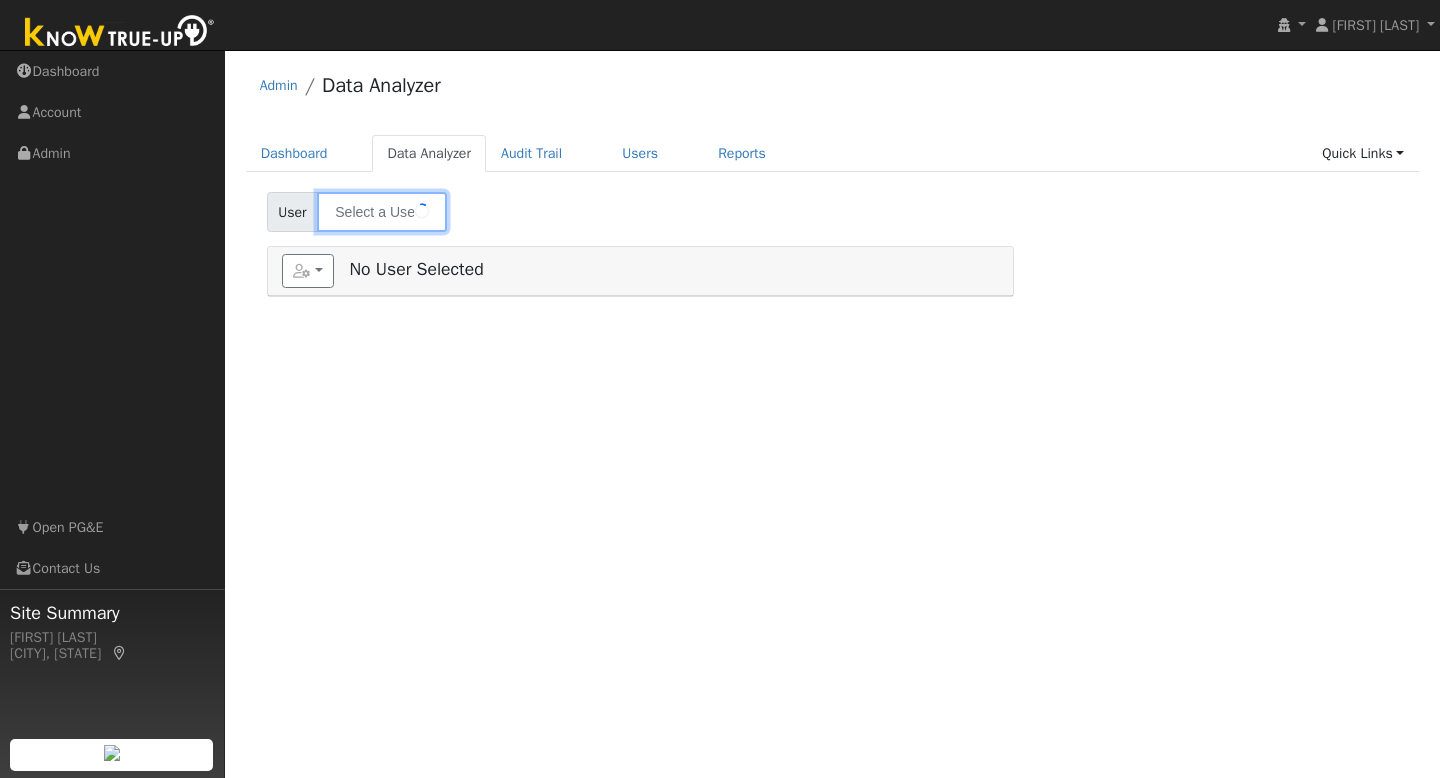 type on "[FIRST] [LAST]" 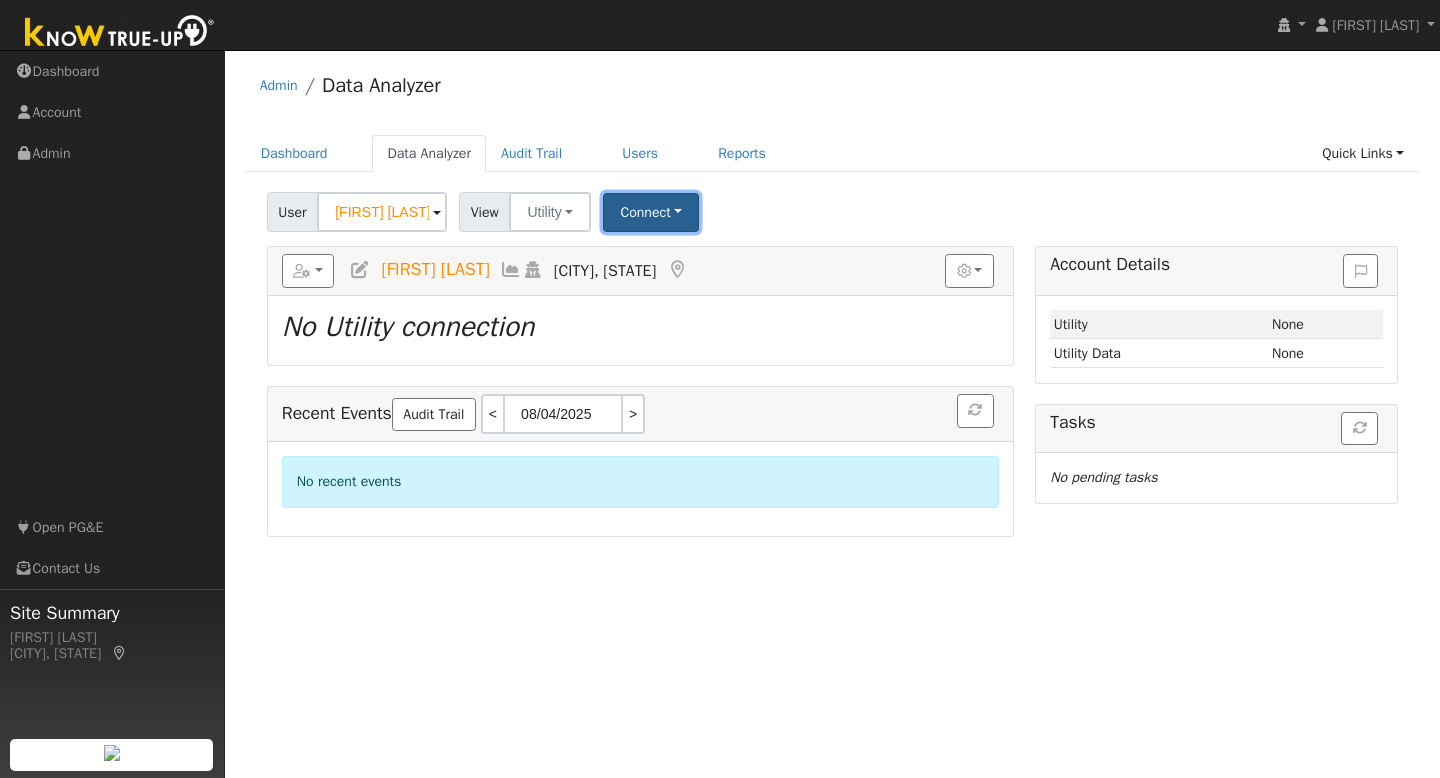 click on "Connect" at bounding box center (651, 212) 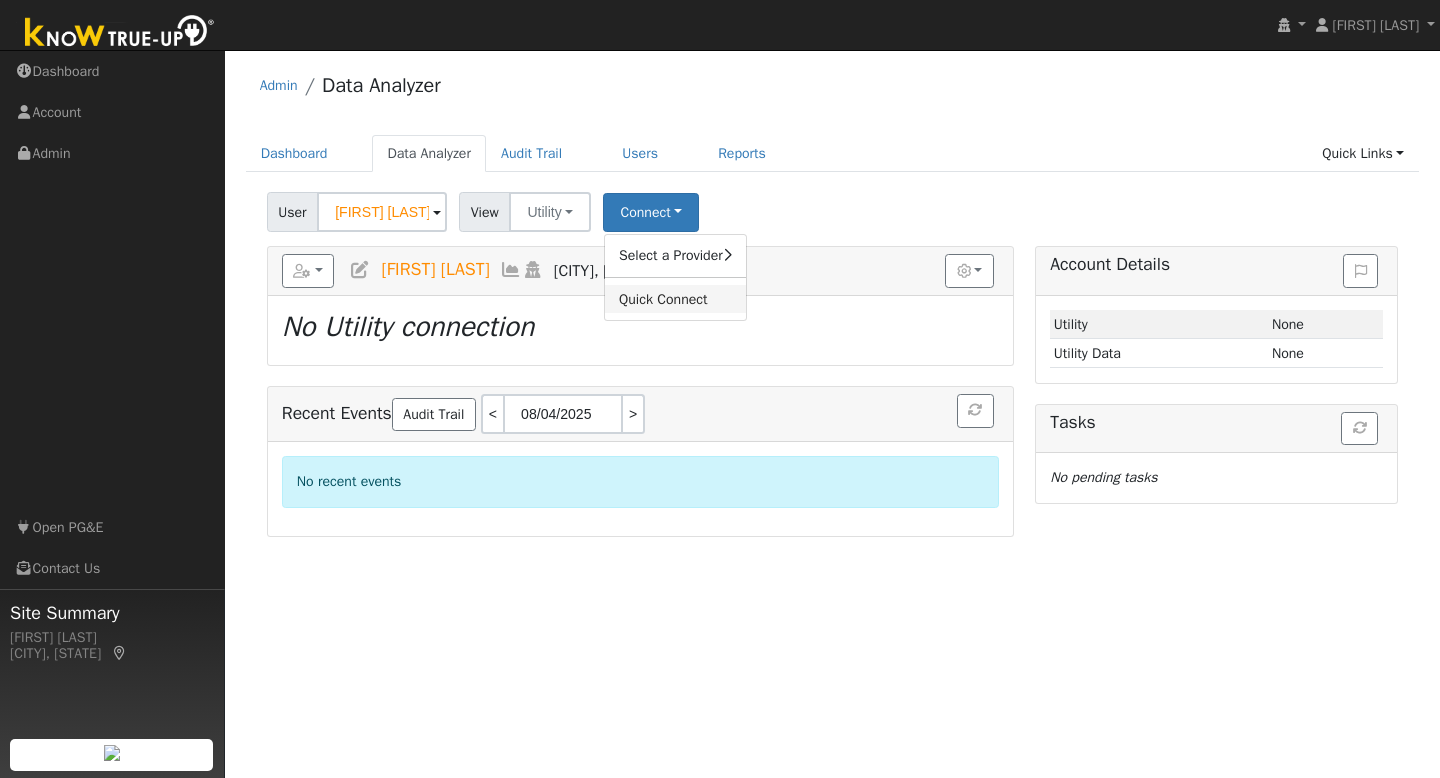 click on "Quick Connect" at bounding box center [675, 299] 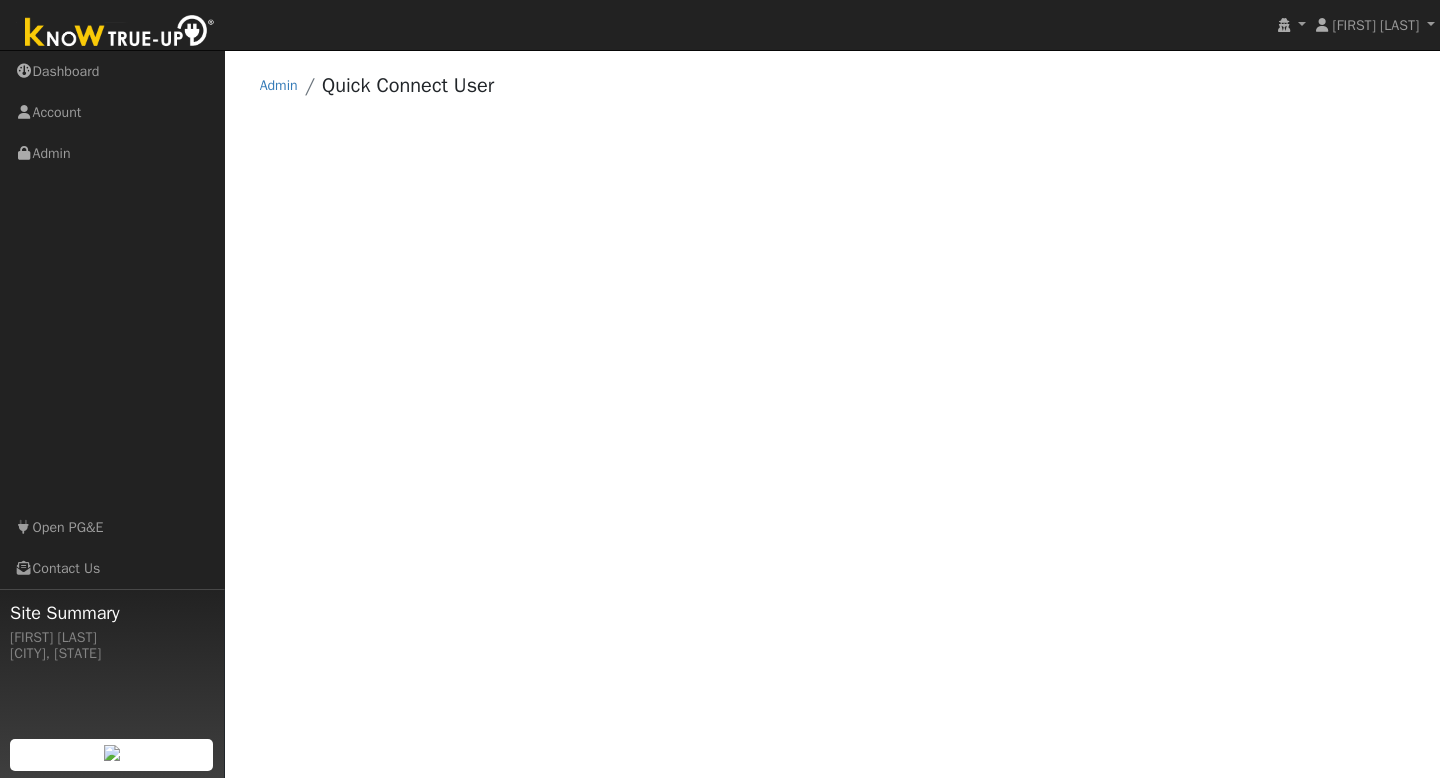scroll, scrollTop: 0, scrollLeft: 0, axis: both 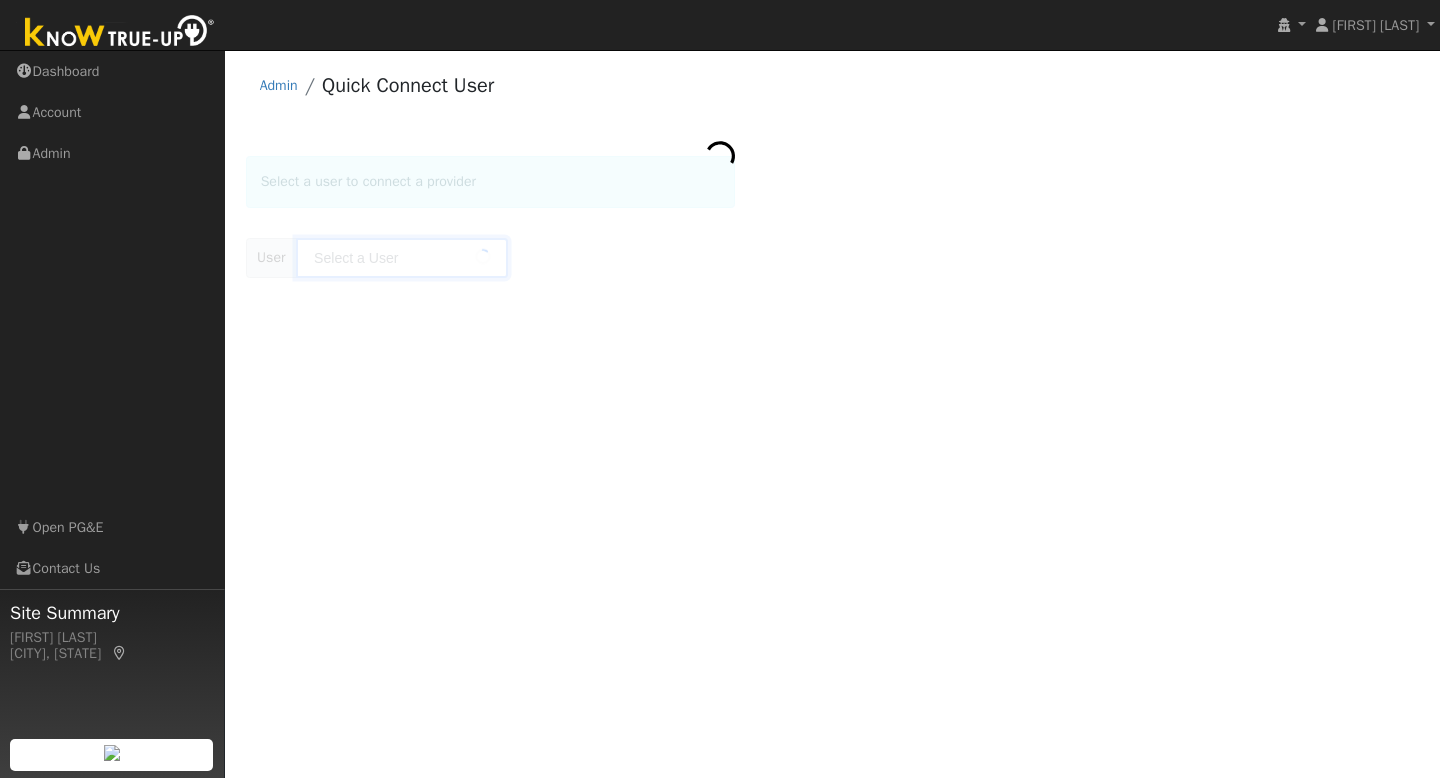 type on "[FIRST] [LAST]" 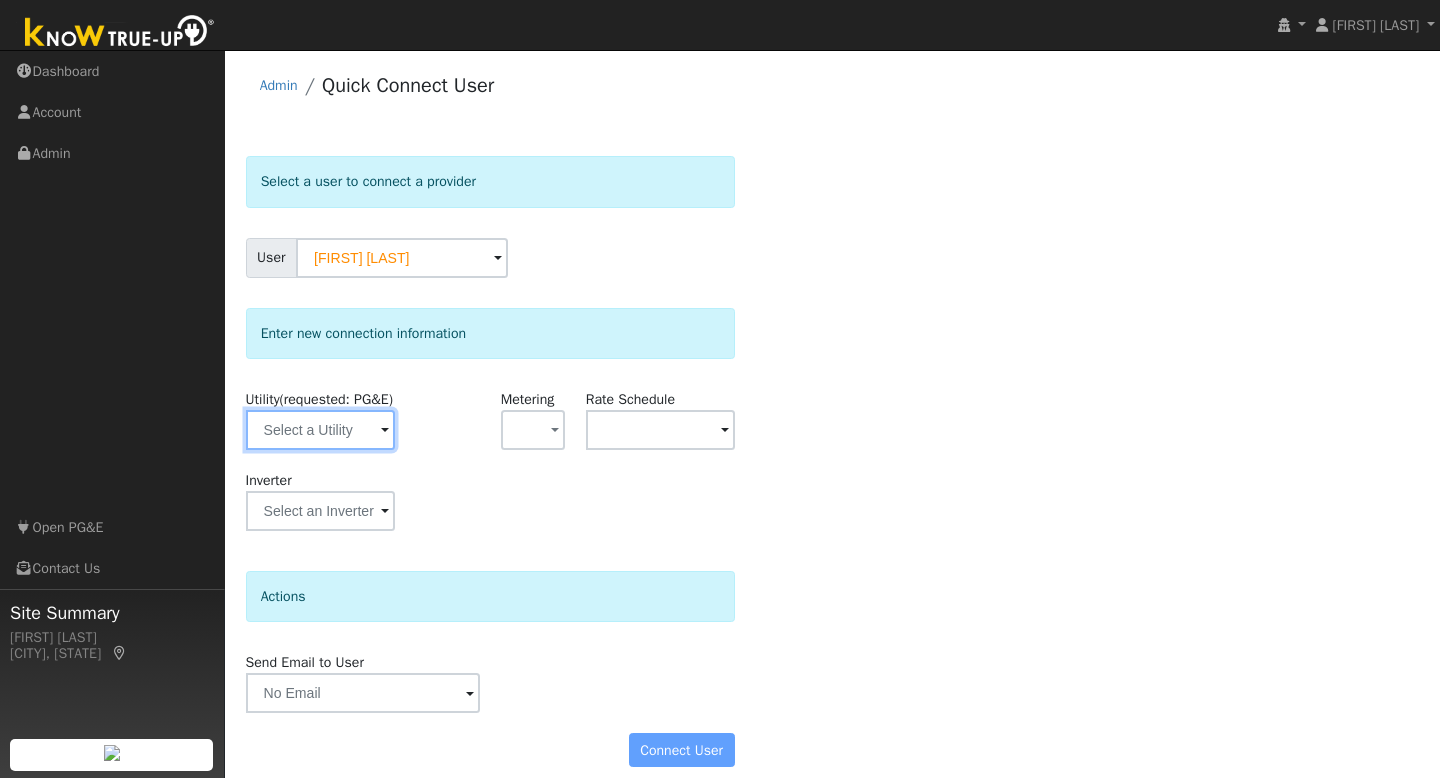 click at bounding box center (320, 430) 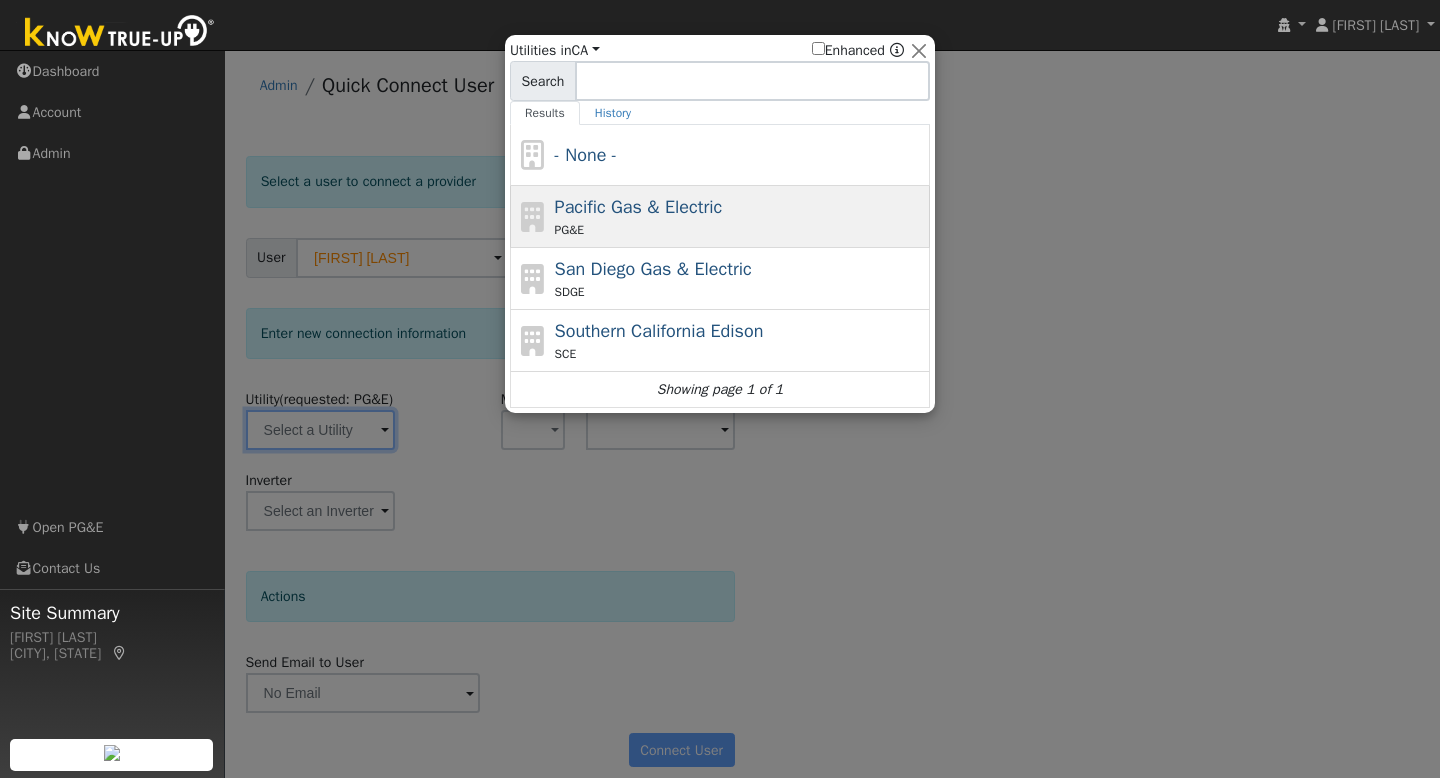 click on "PG&E" at bounding box center (740, 230) 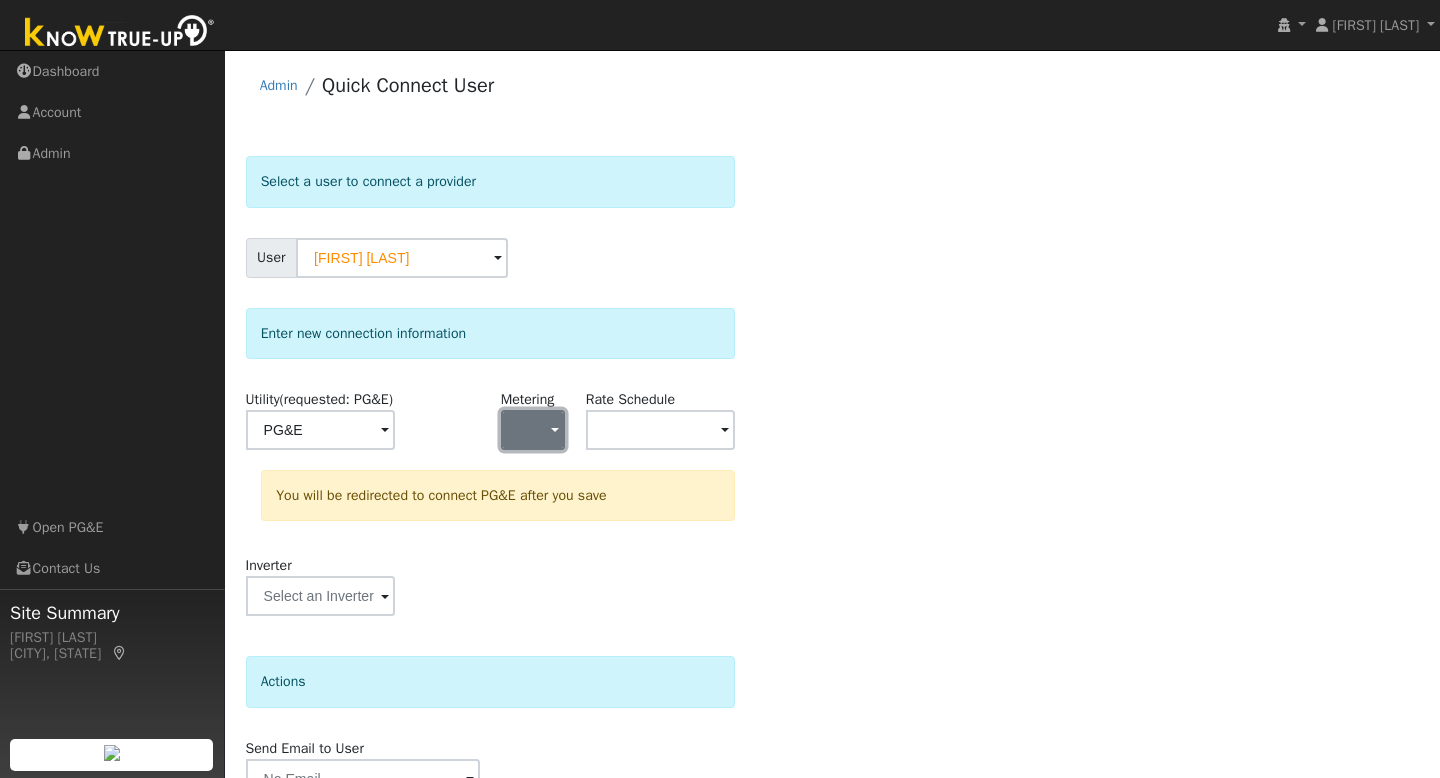 click at bounding box center (533, 430) 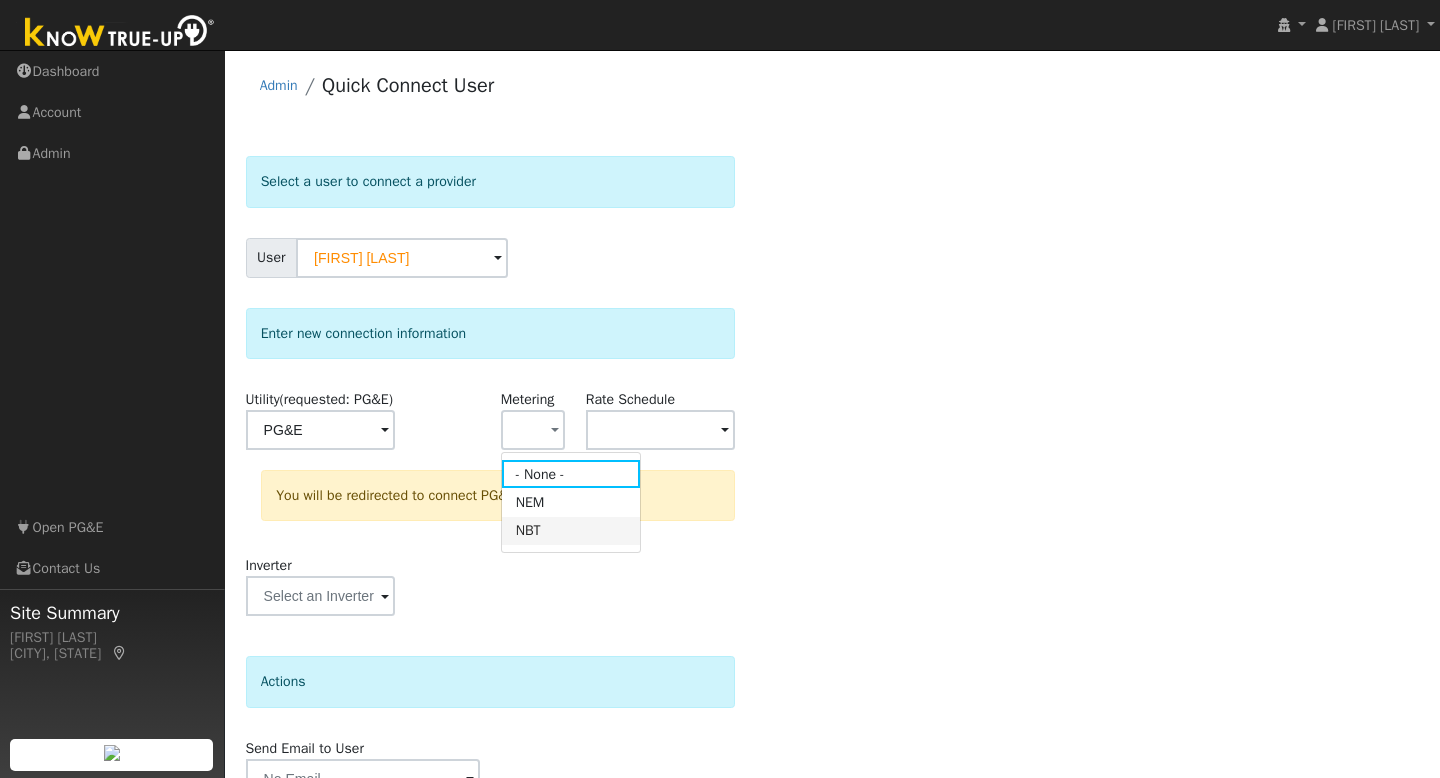 click on "NBT" at bounding box center (571, 531) 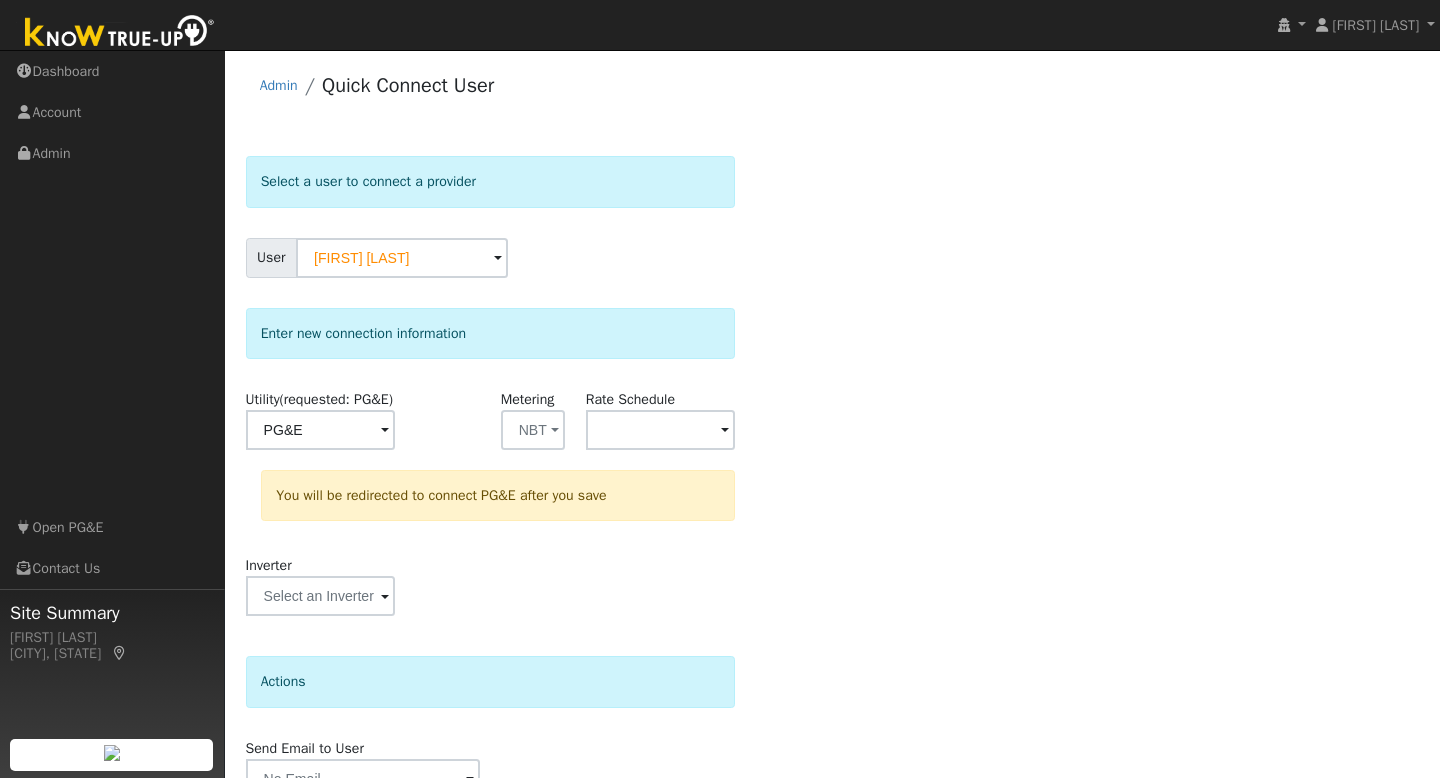 type 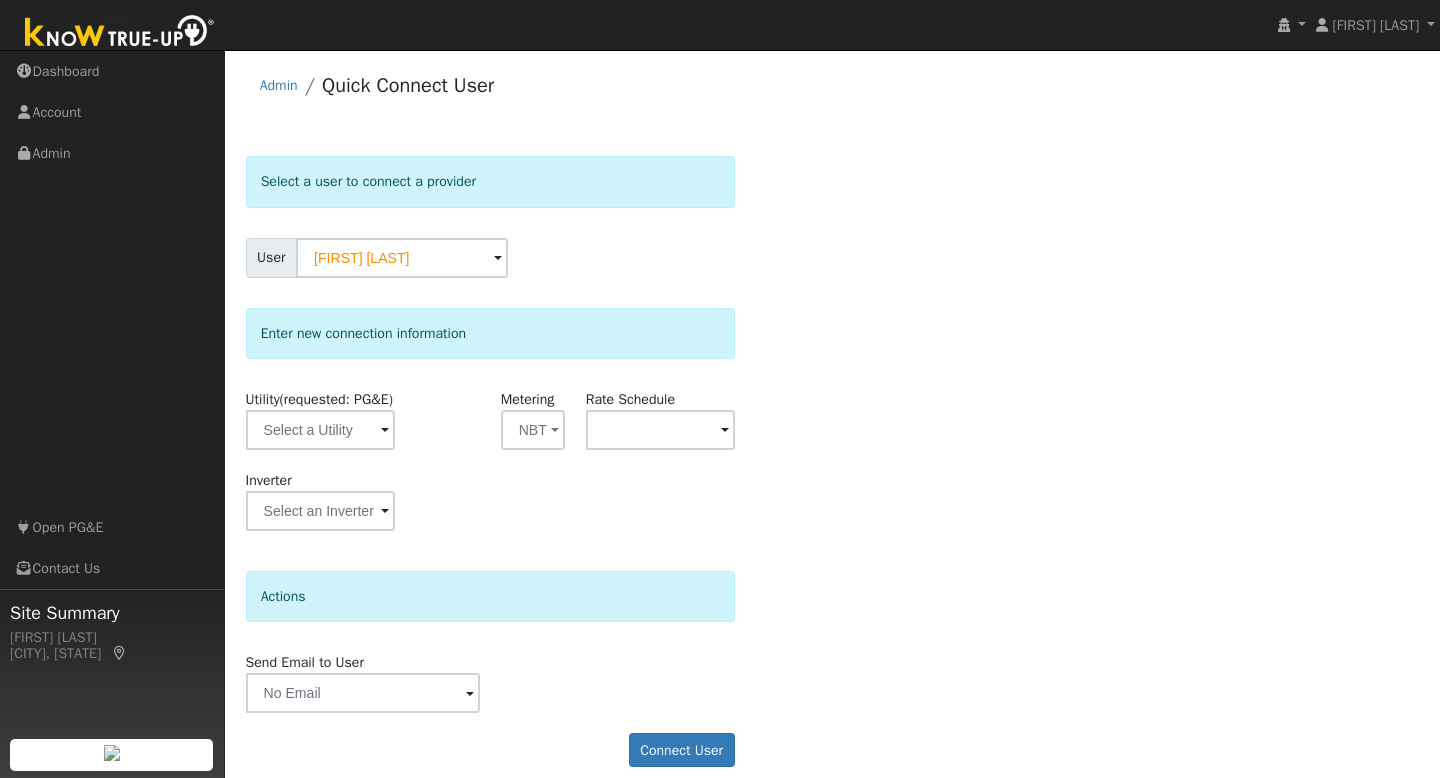 click at bounding box center [385, 431] 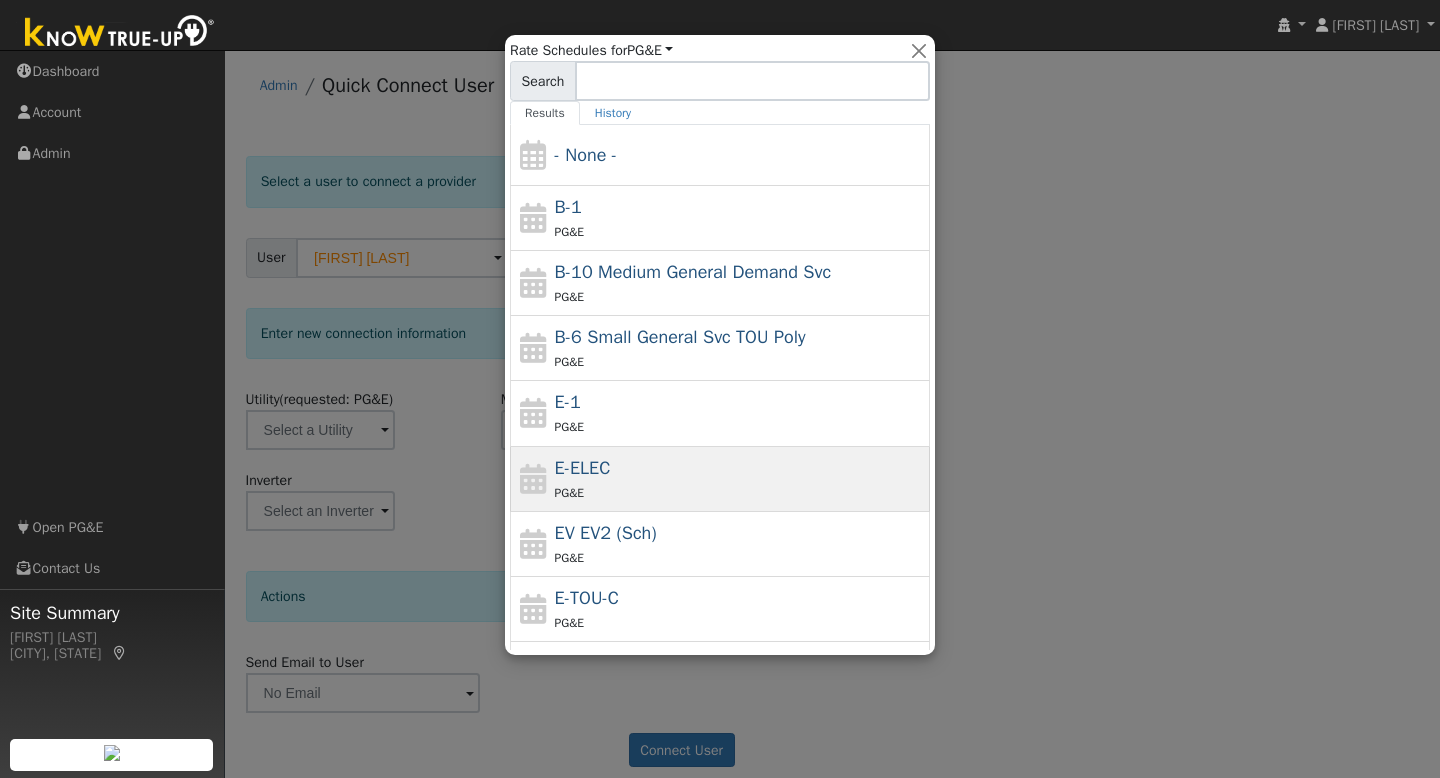 click on "PG&E" at bounding box center [740, 492] 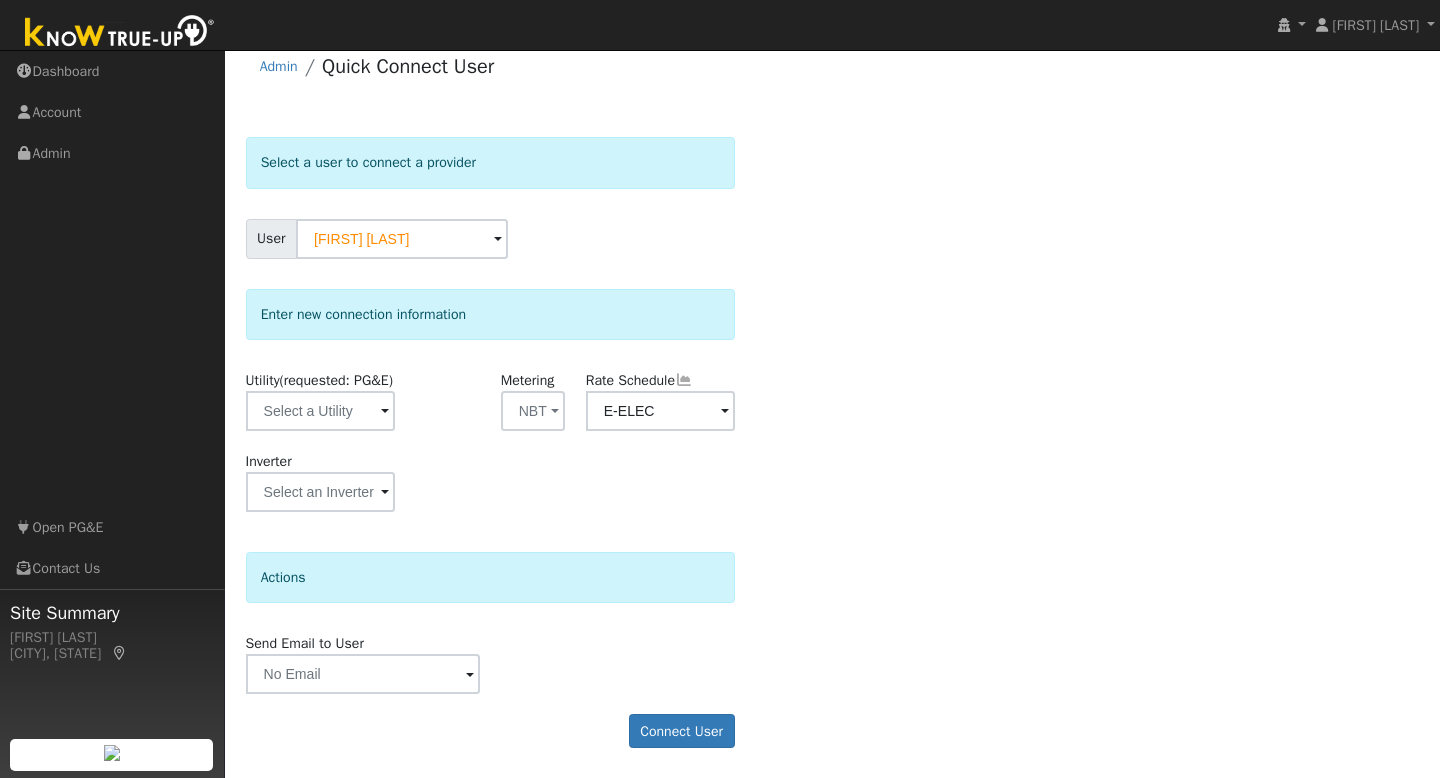 scroll, scrollTop: 0, scrollLeft: 0, axis: both 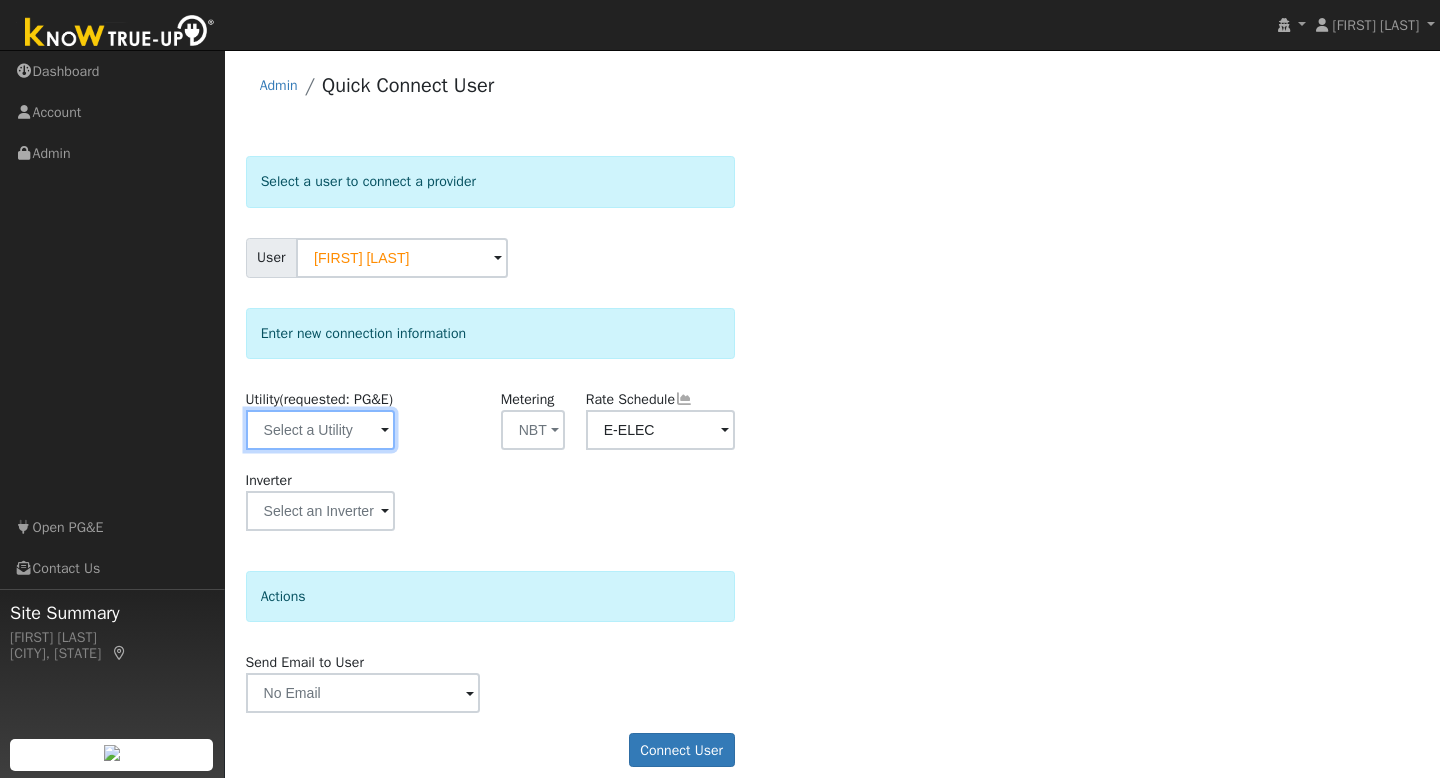 click at bounding box center (320, 430) 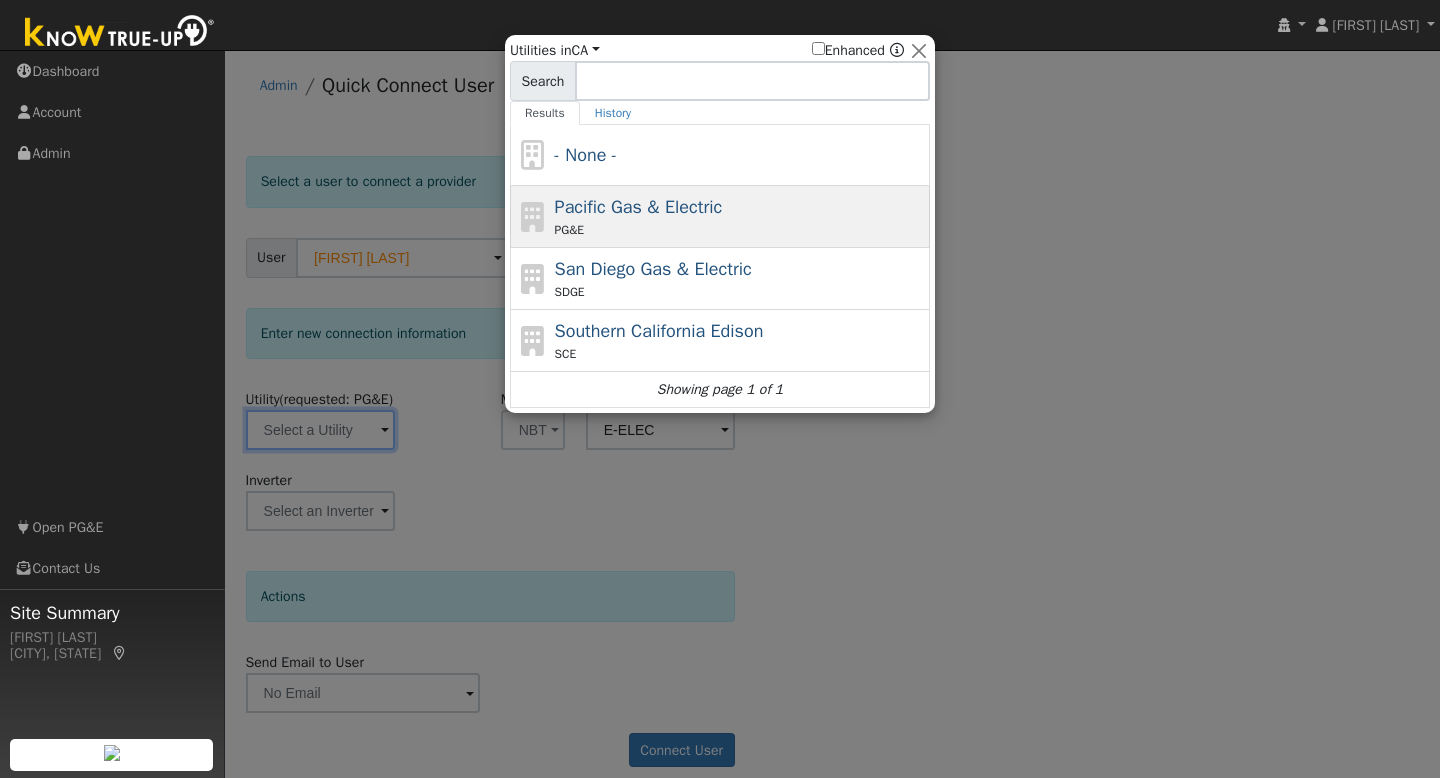 click on "PG&E" at bounding box center [740, 230] 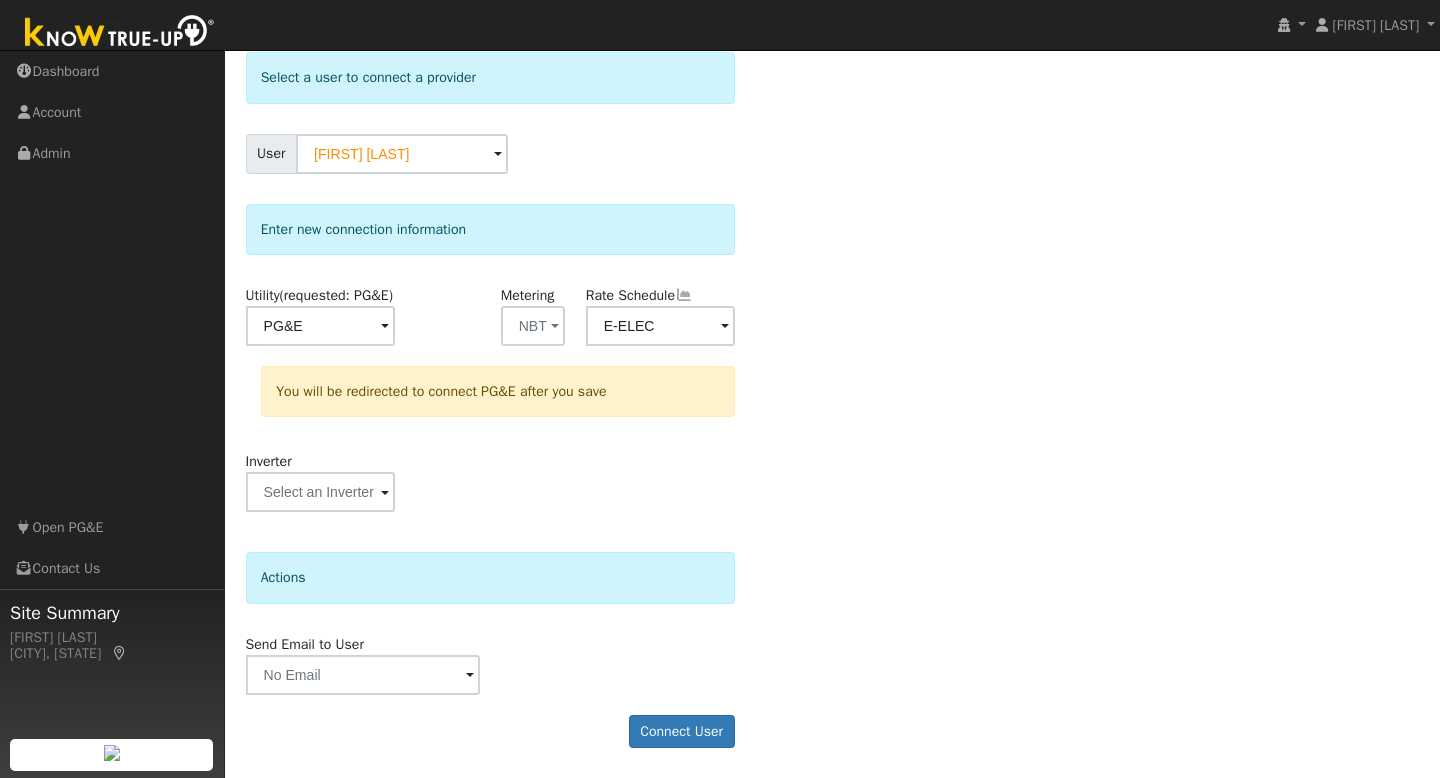 scroll, scrollTop: 125, scrollLeft: 0, axis: vertical 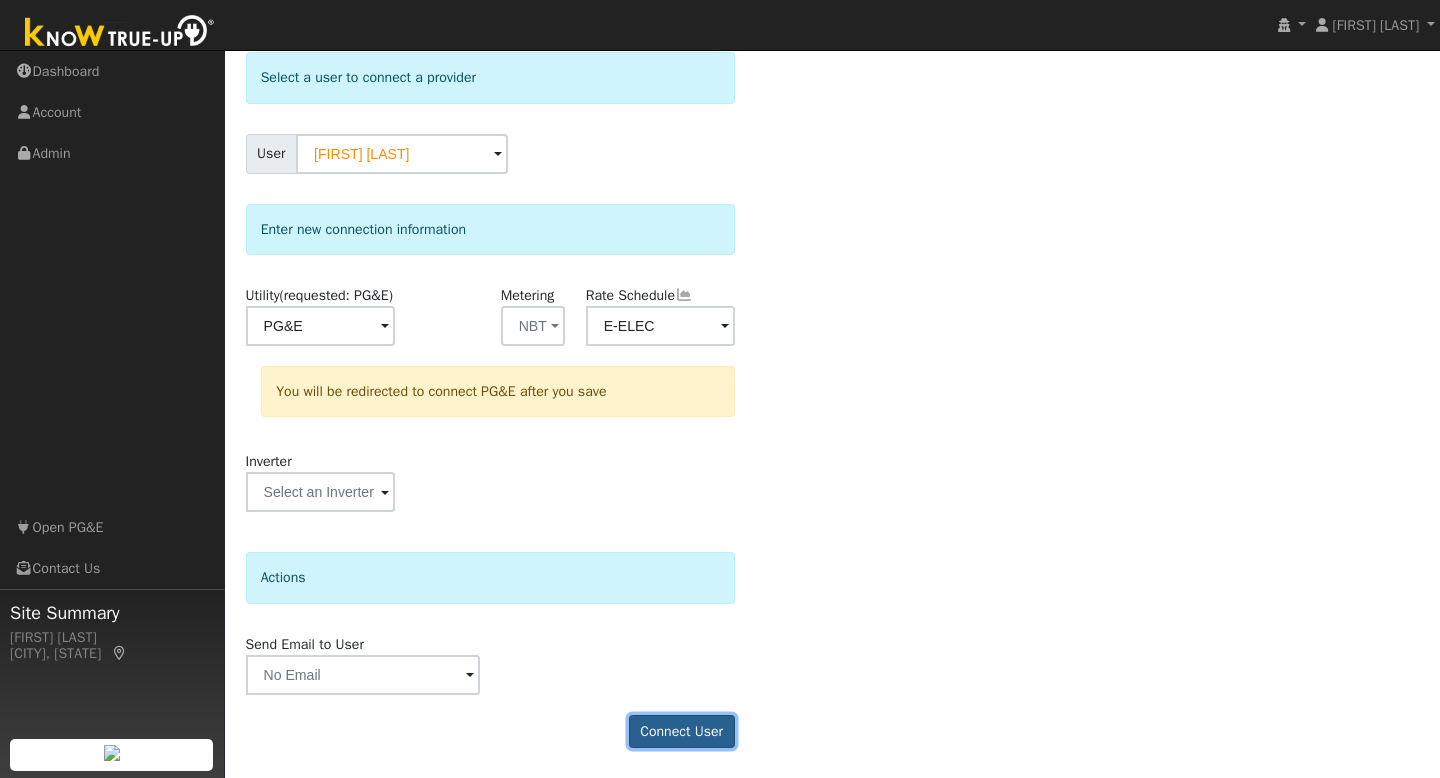 click on "Connect User" at bounding box center (682, 732) 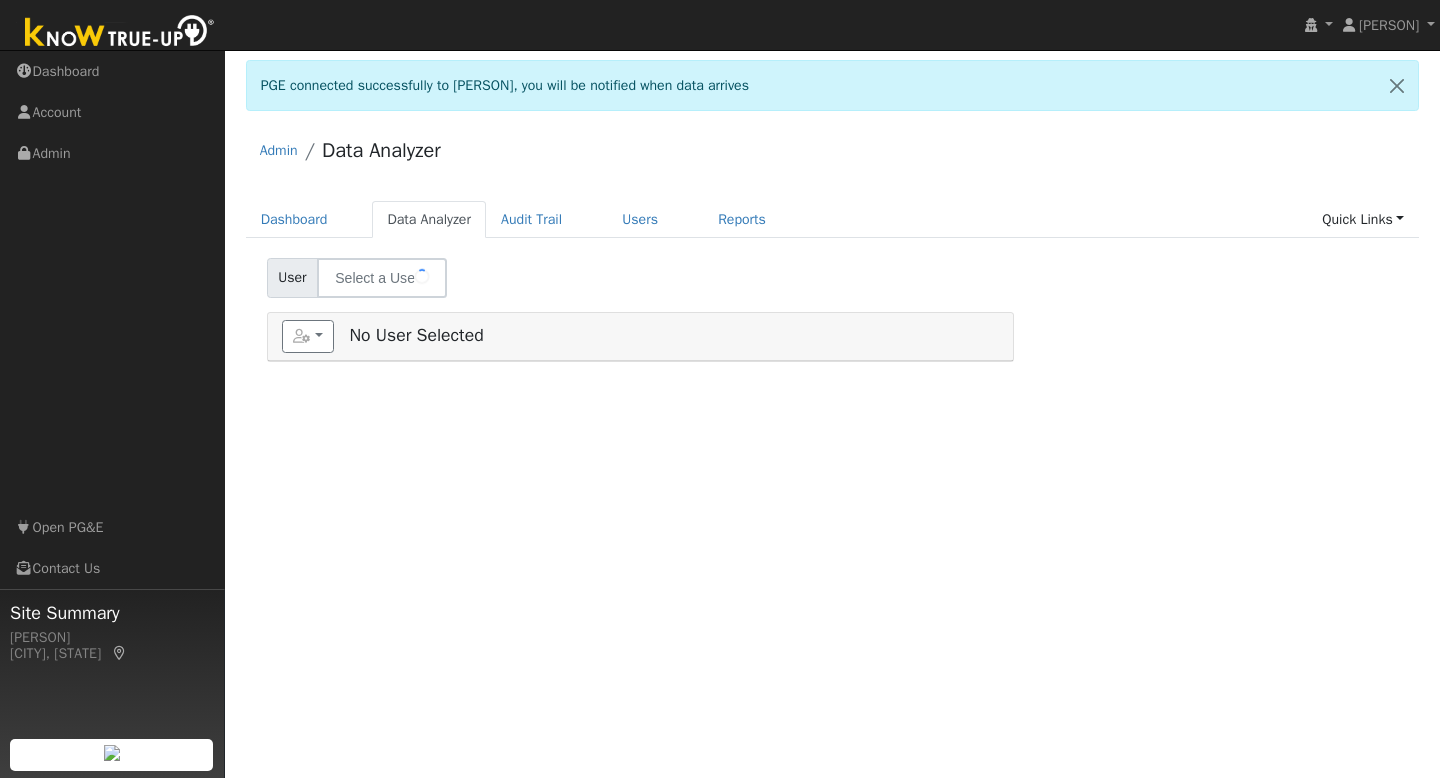 scroll, scrollTop: 0, scrollLeft: 0, axis: both 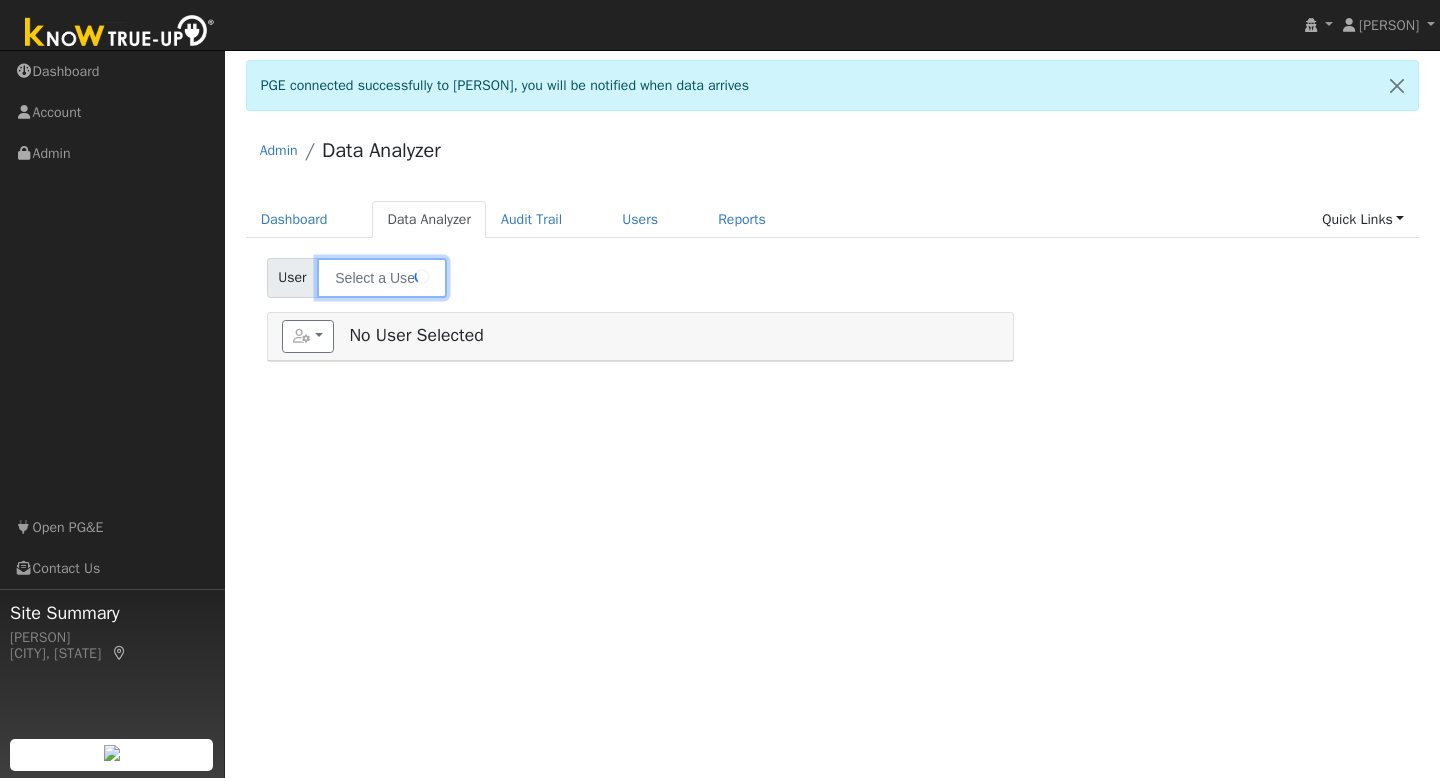 type on "[FIRST] [LAST]" 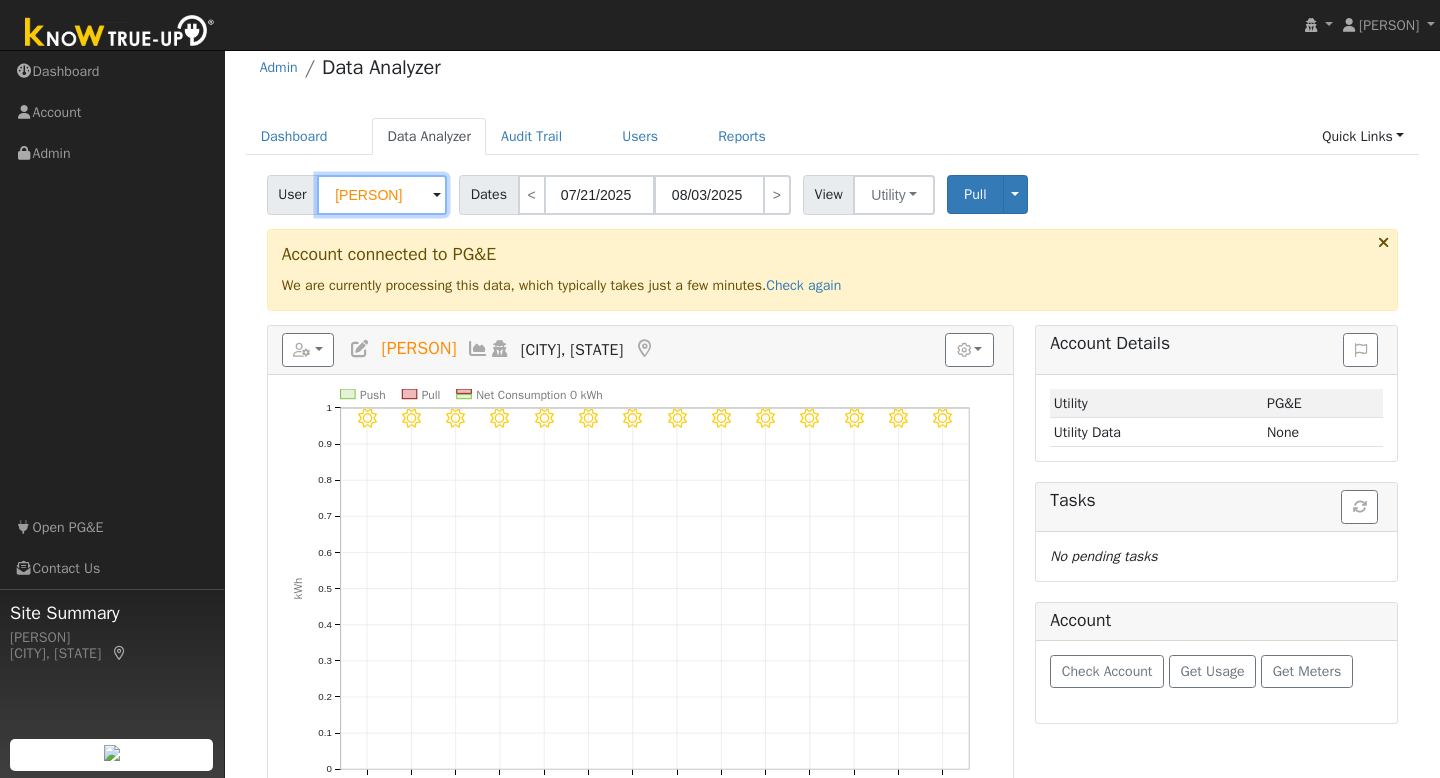scroll, scrollTop: 81, scrollLeft: 0, axis: vertical 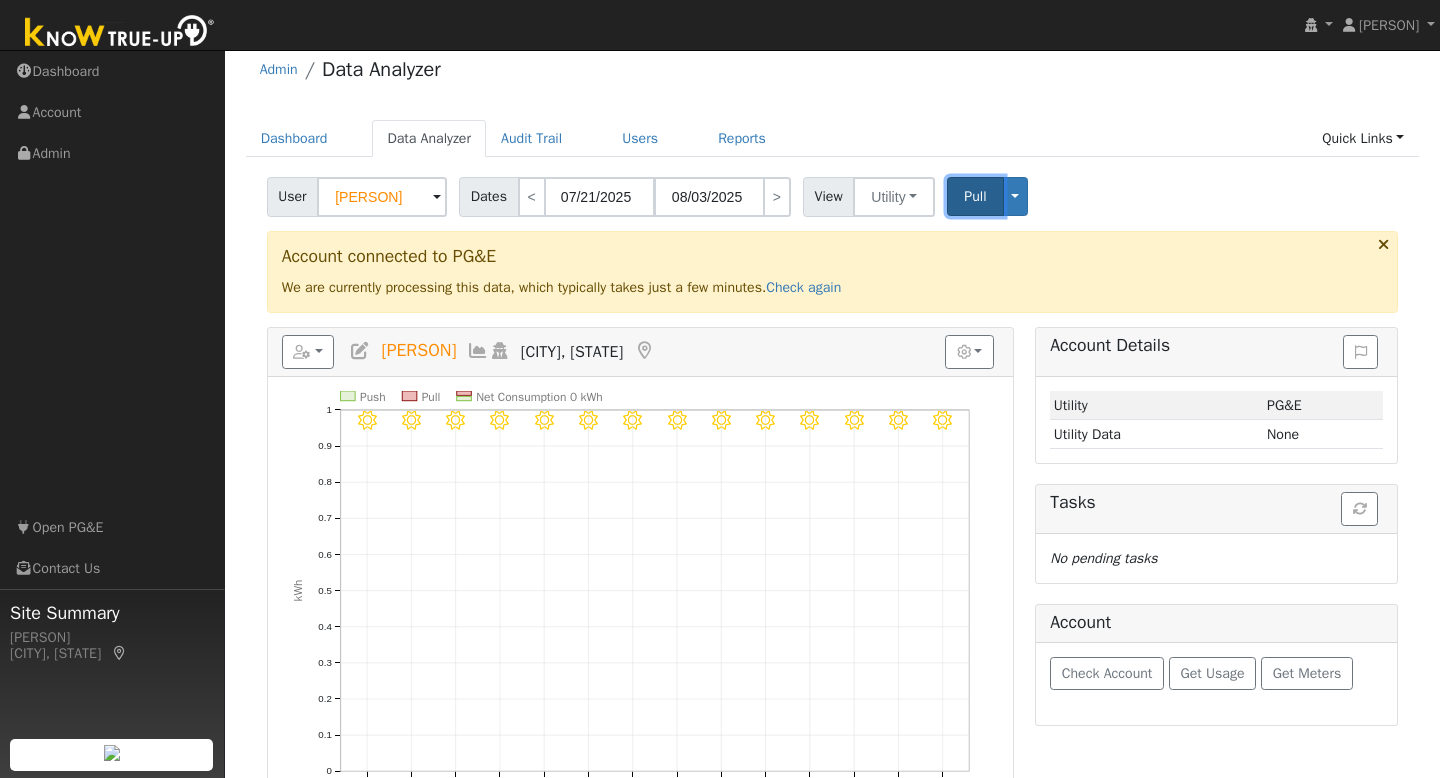 click on "Pull" at bounding box center [975, 196] 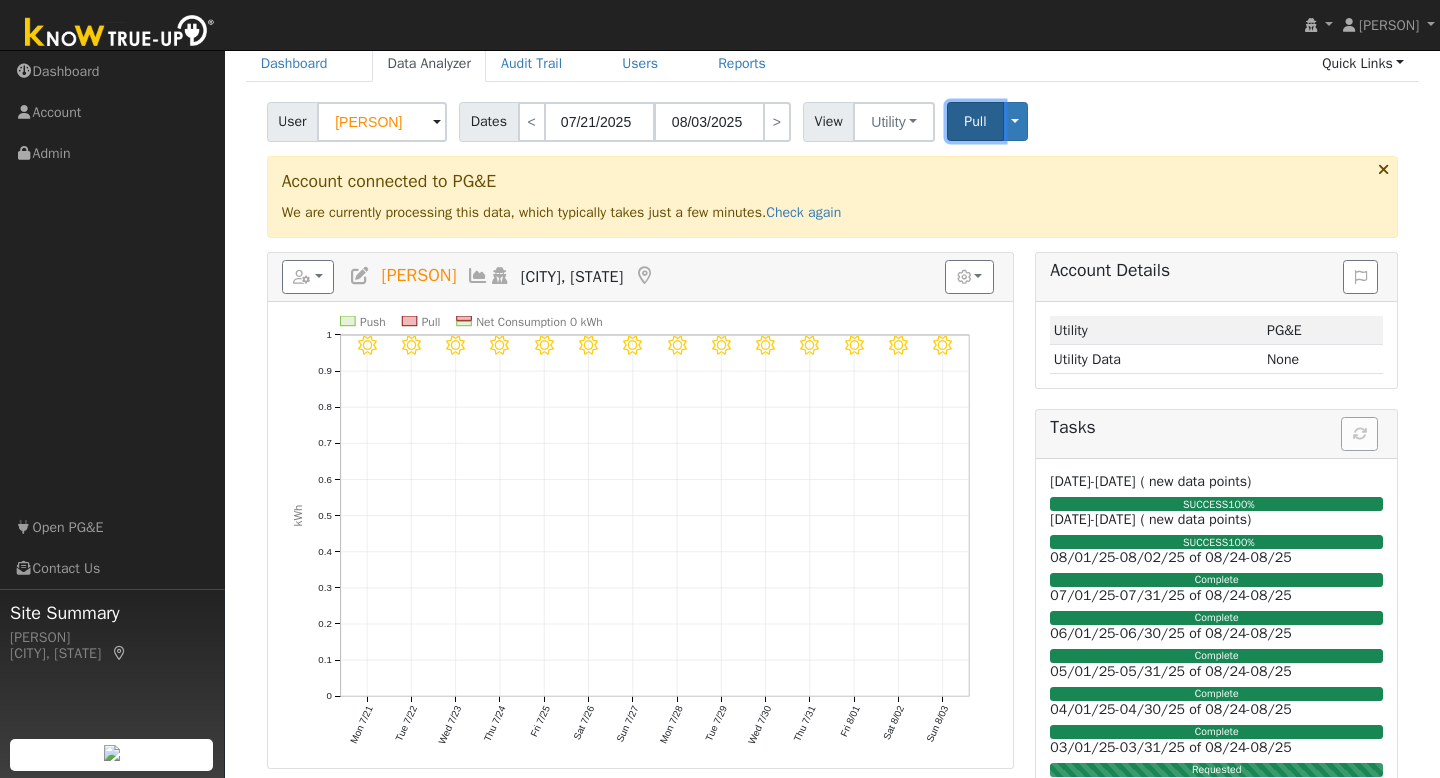 scroll, scrollTop: 0, scrollLeft: 0, axis: both 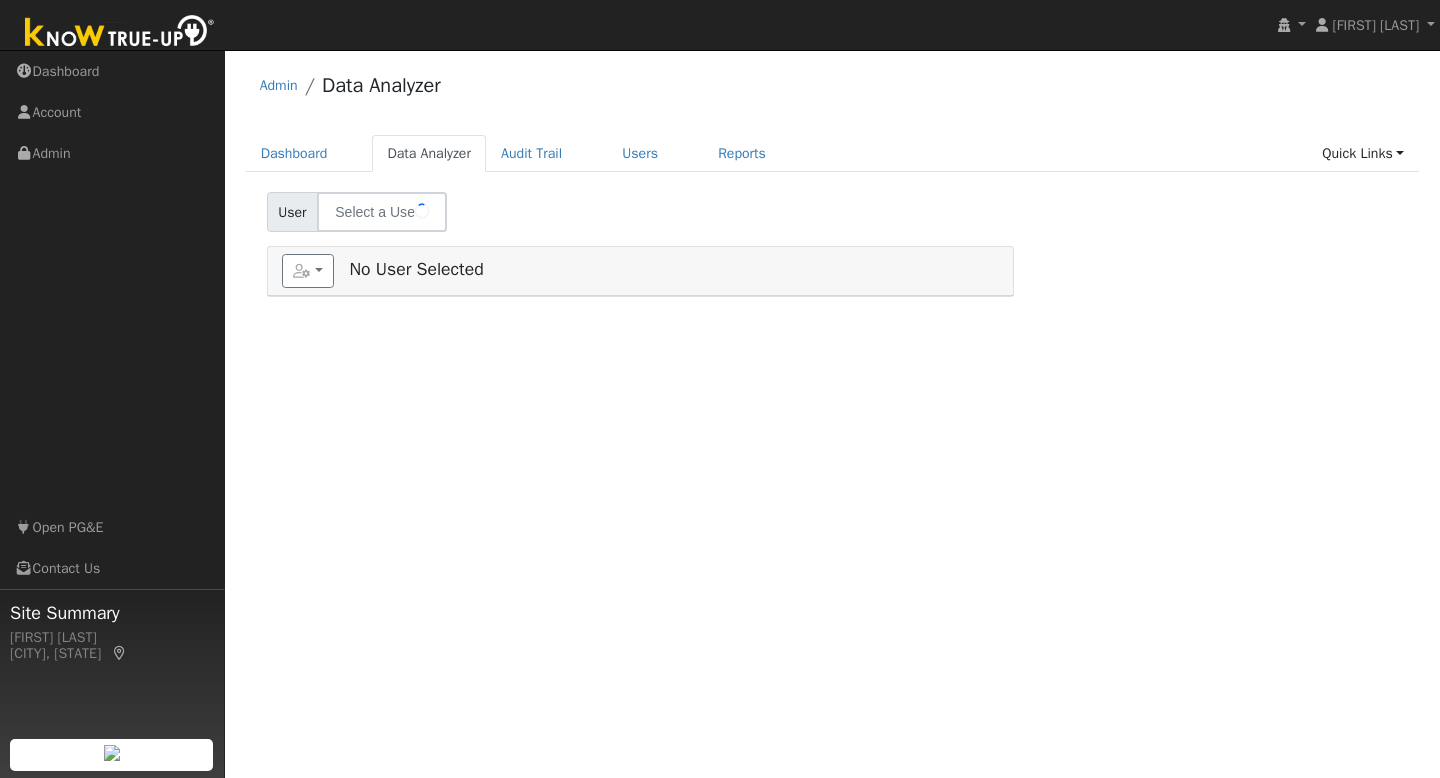 select on "6" 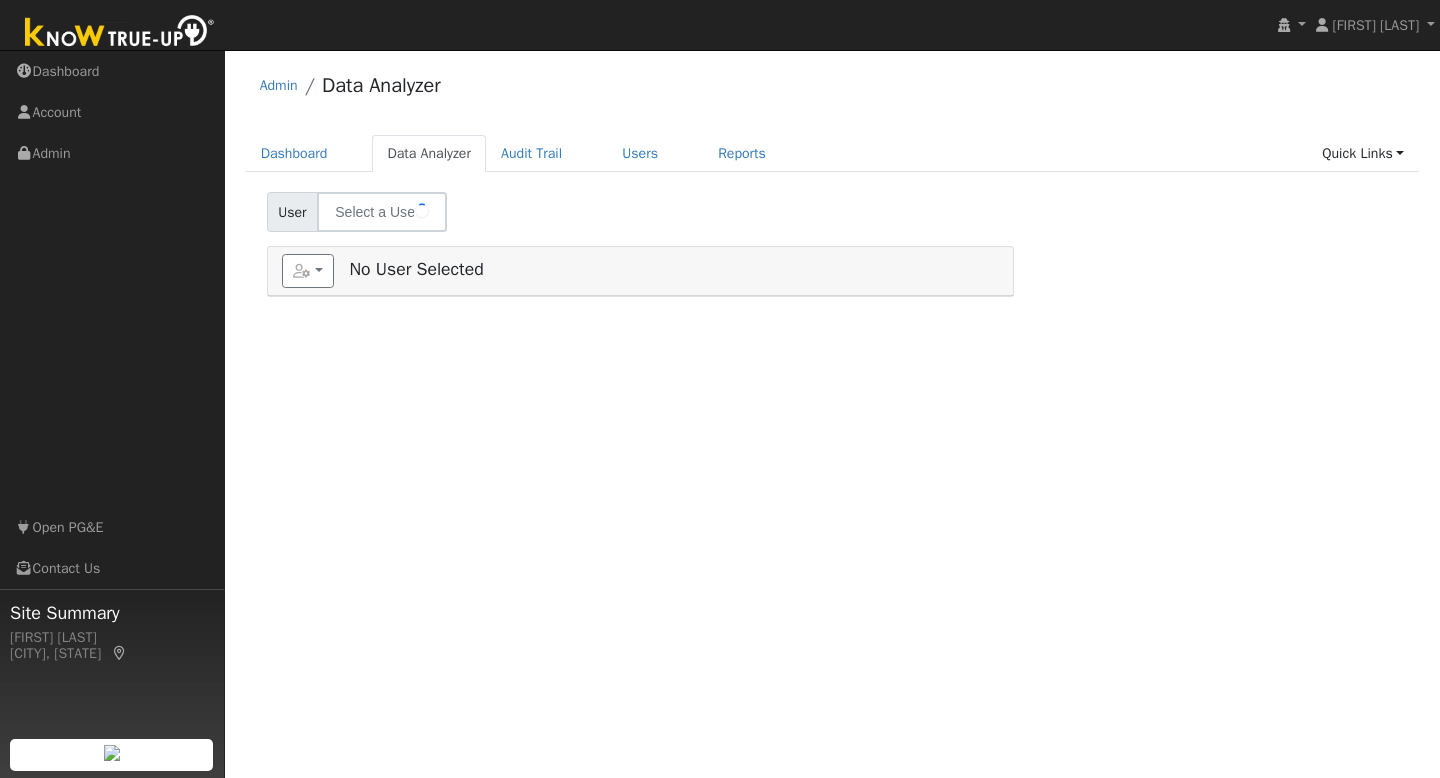 scroll, scrollTop: 0, scrollLeft: 0, axis: both 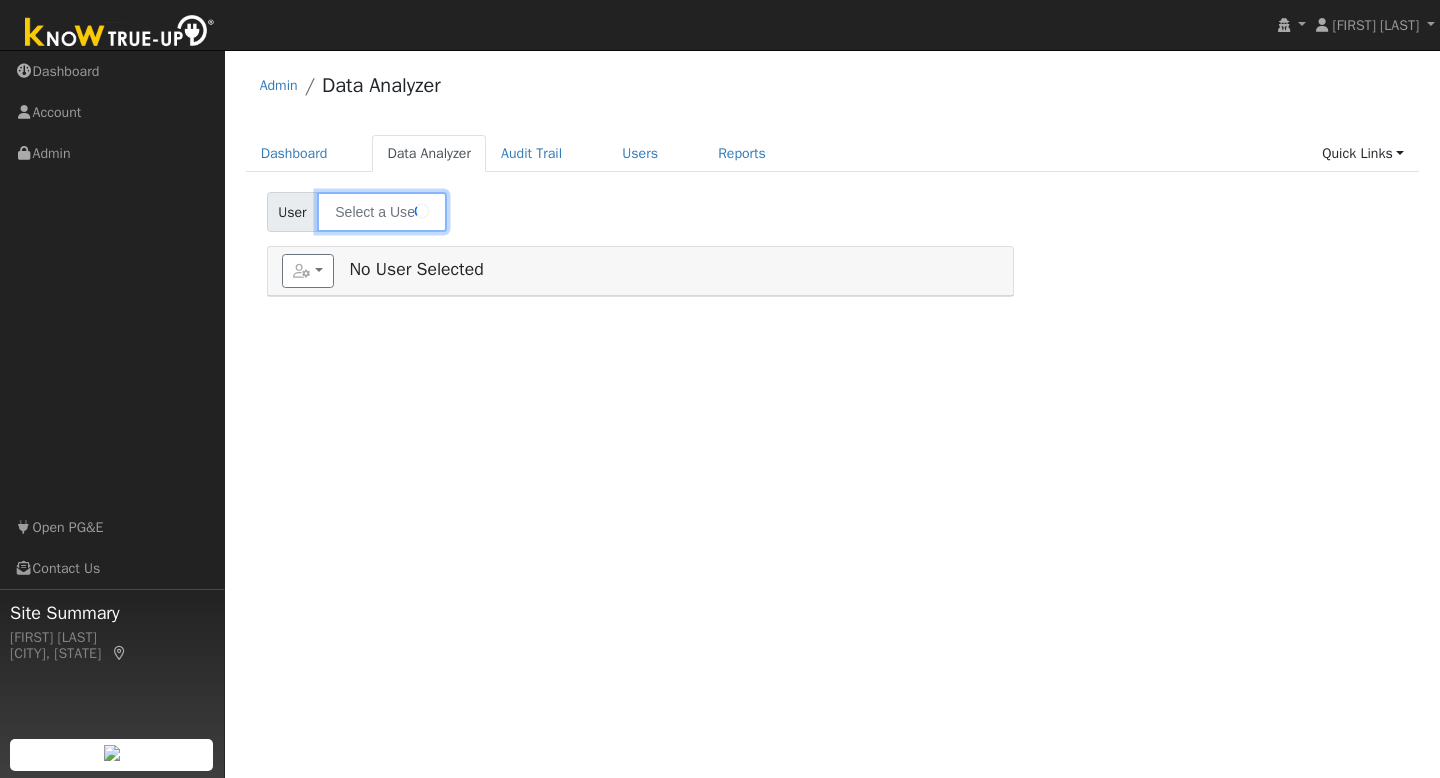 type on "[FIRST] [LAST]" 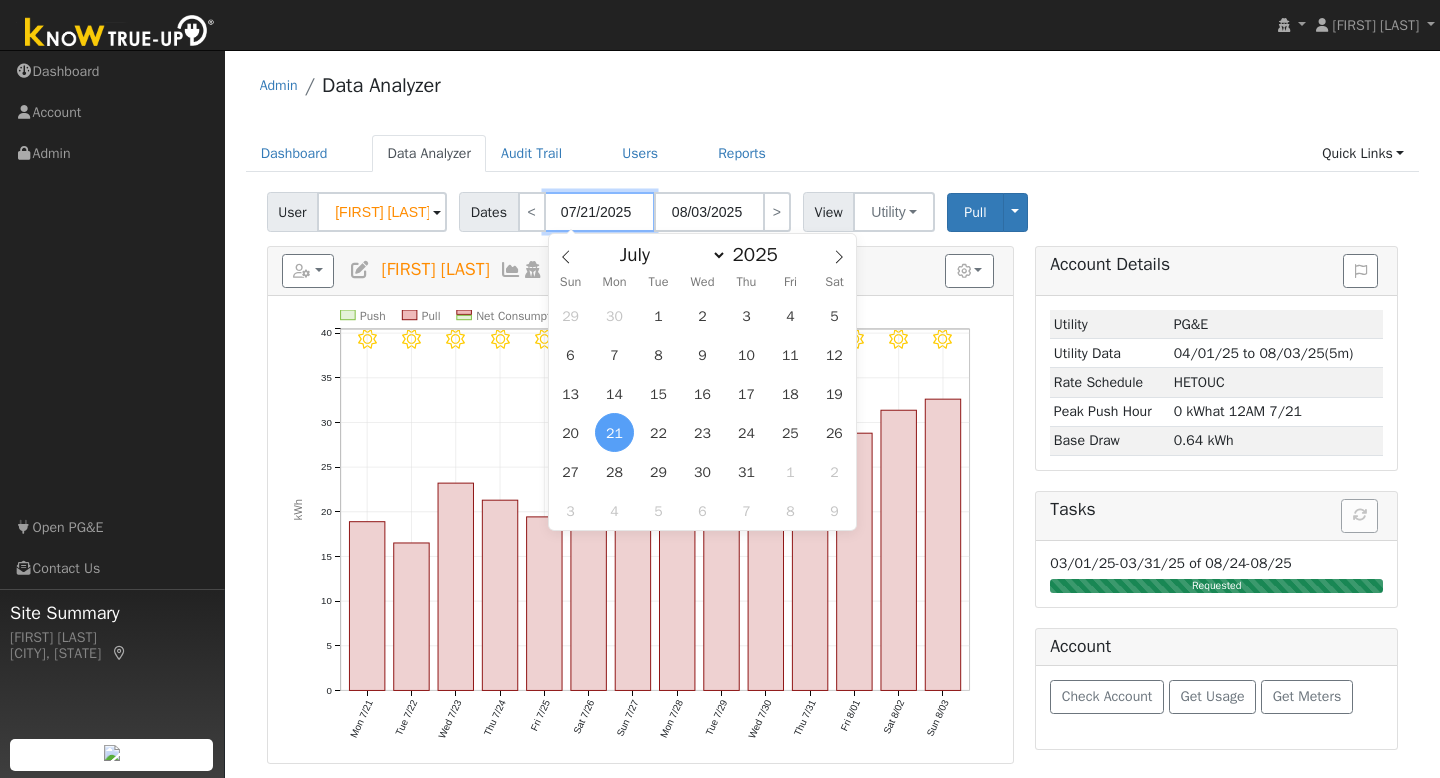 click on "07/21/2025" at bounding box center [600, 212] 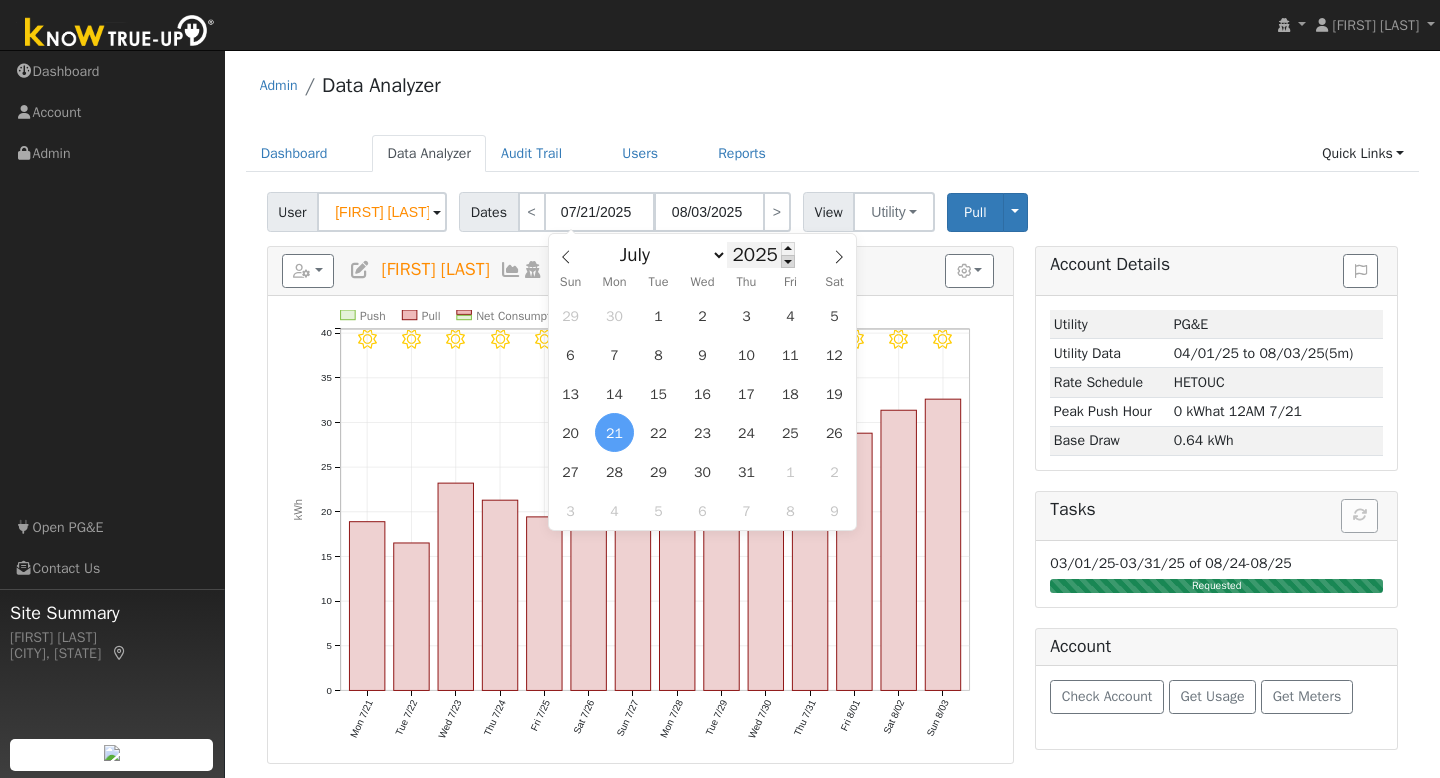 click at bounding box center [788, 261] 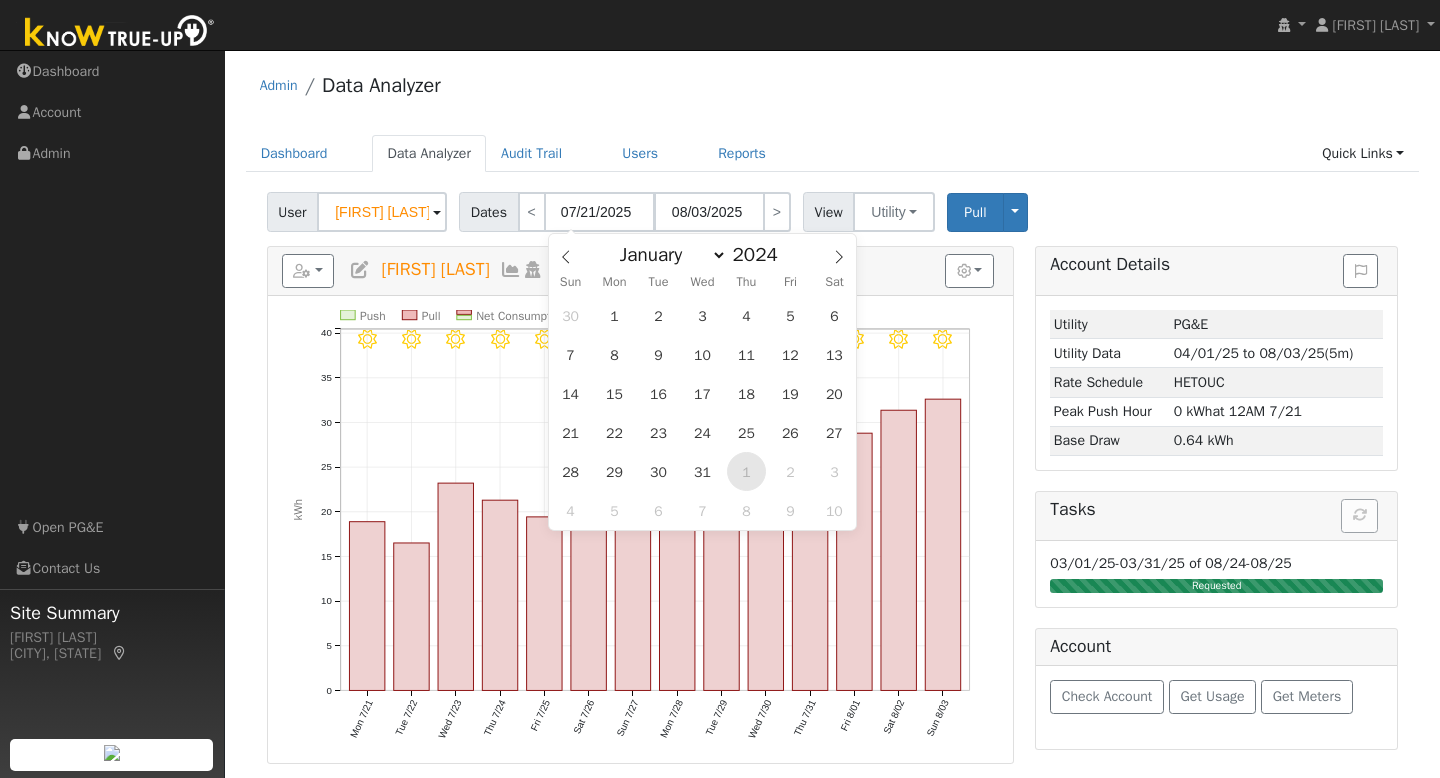 click on "1" at bounding box center (746, 471) 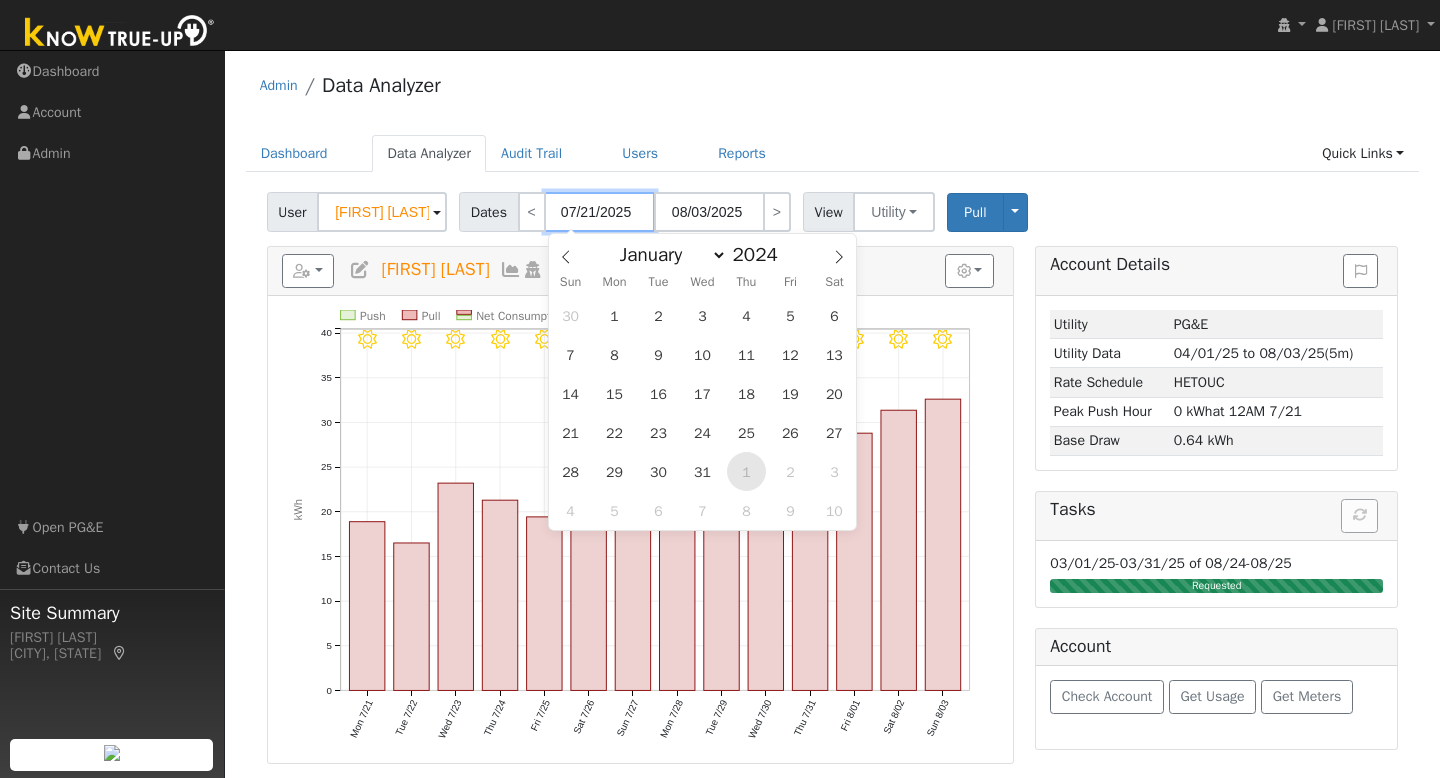 type on "08/01/2024" 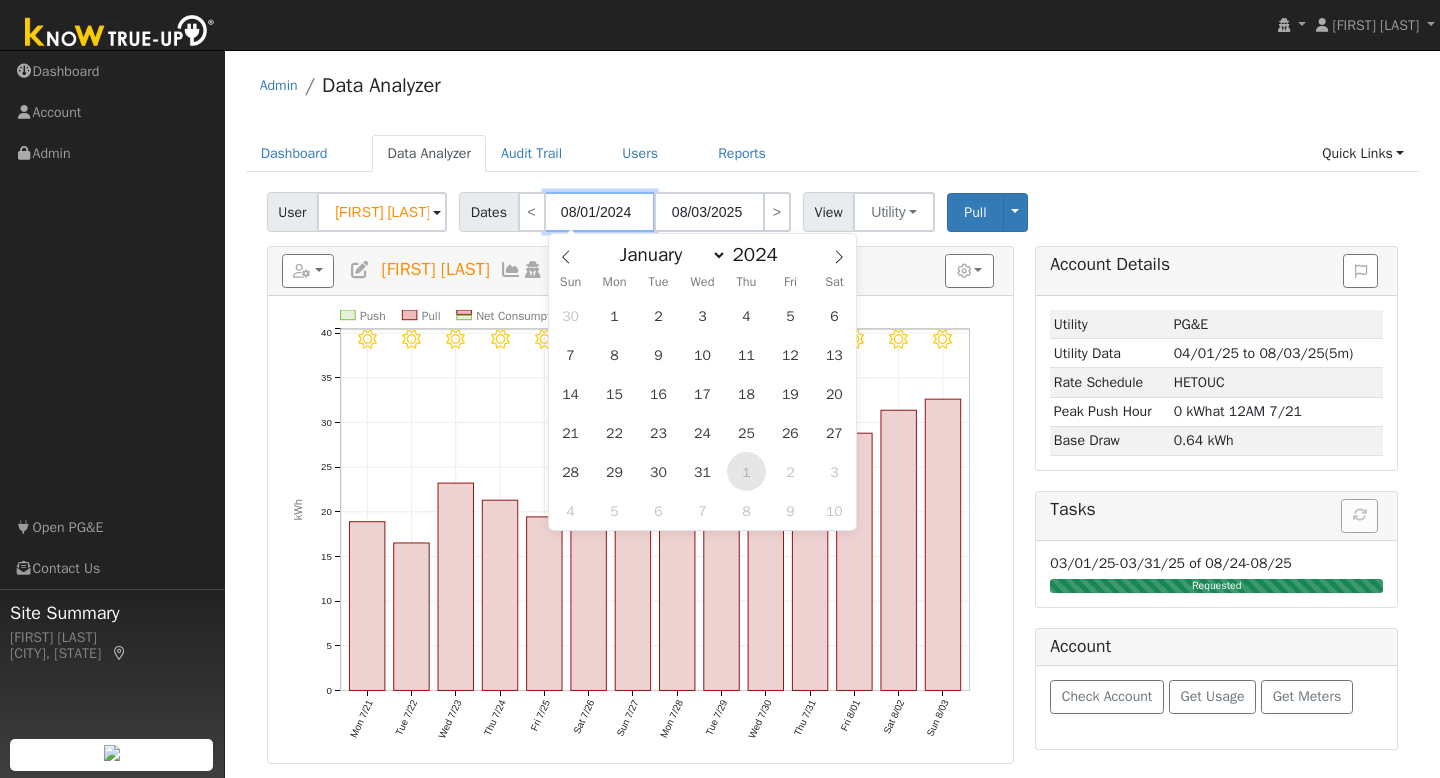 type on "08/31/2024" 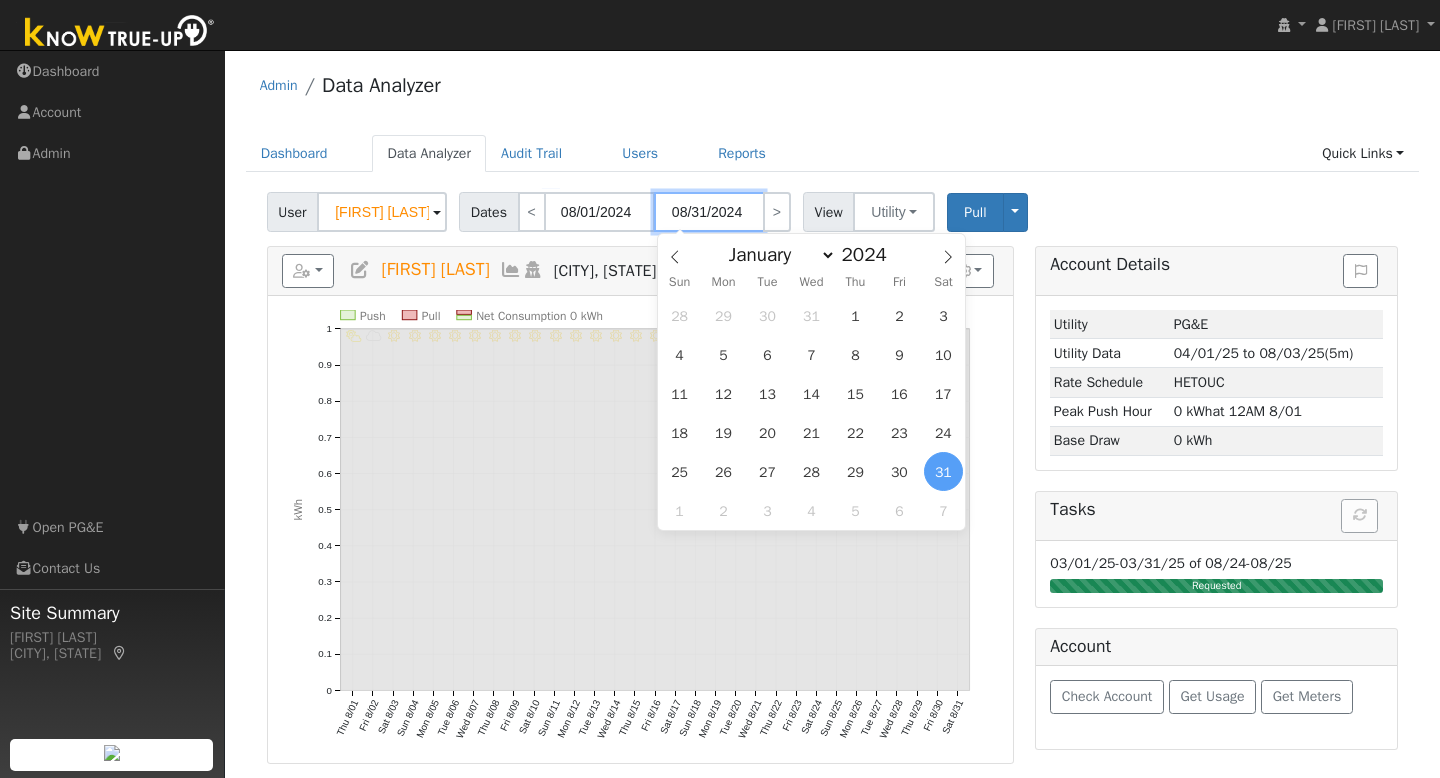 click on "08/31/2024" at bounding box center (709, 212) 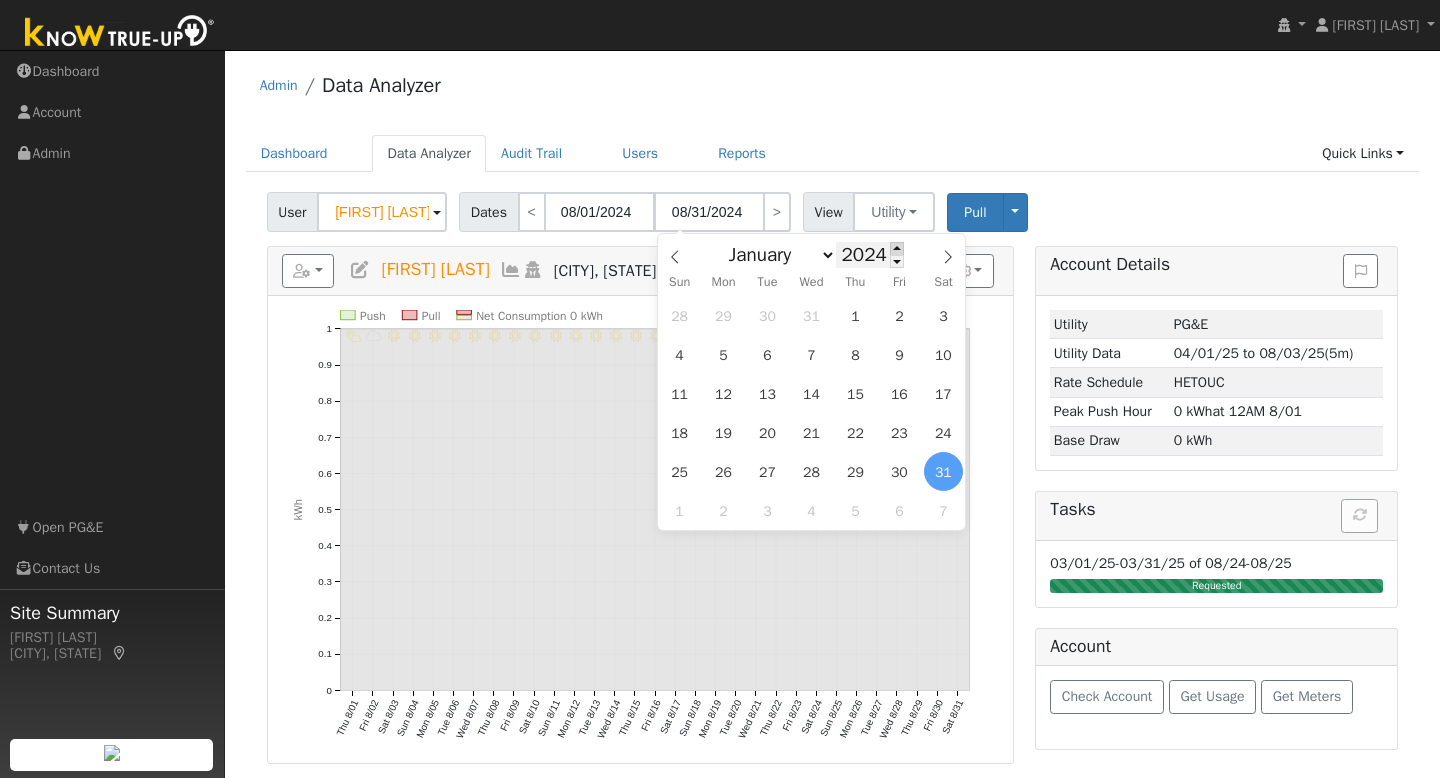 click at bounding box center [897, 248] 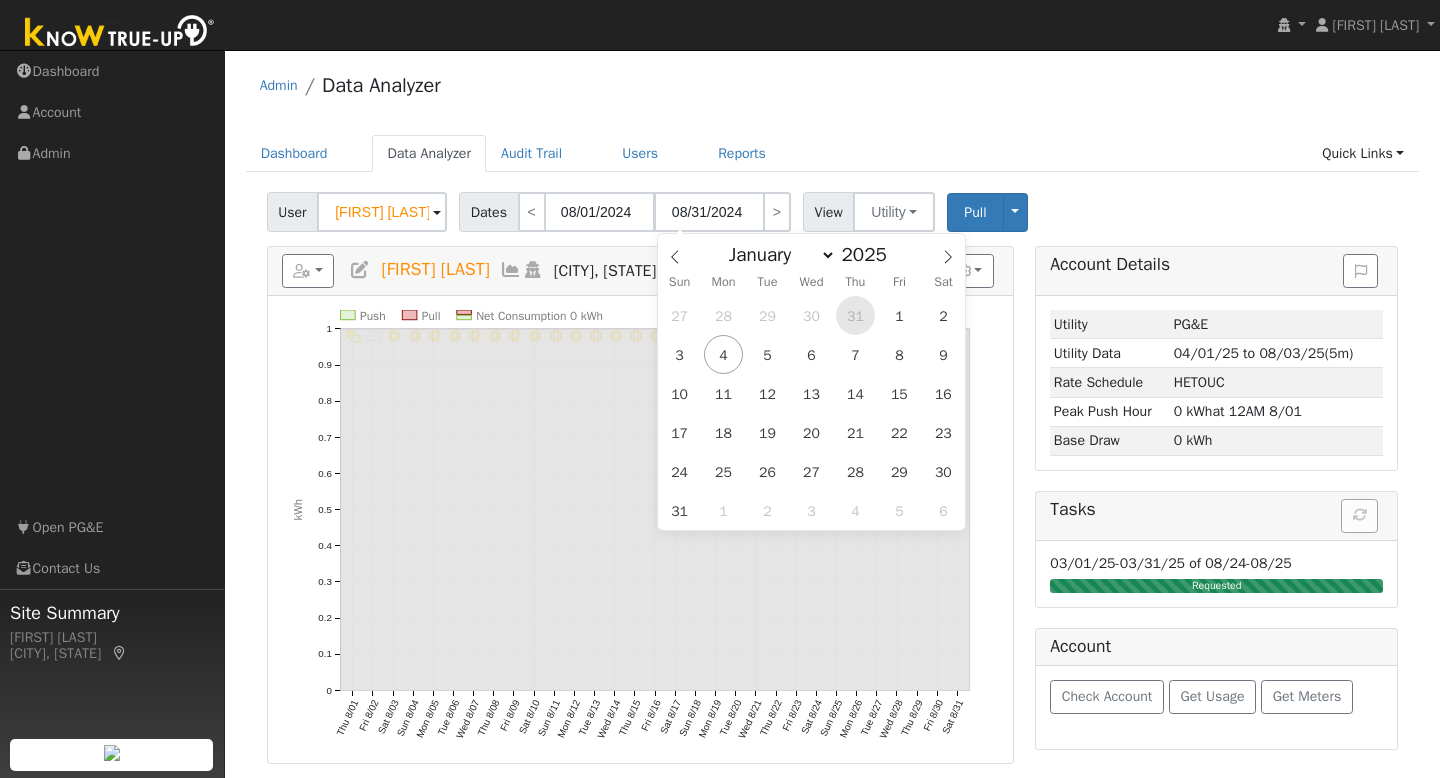click on "31" at bounding box center (855, 315) 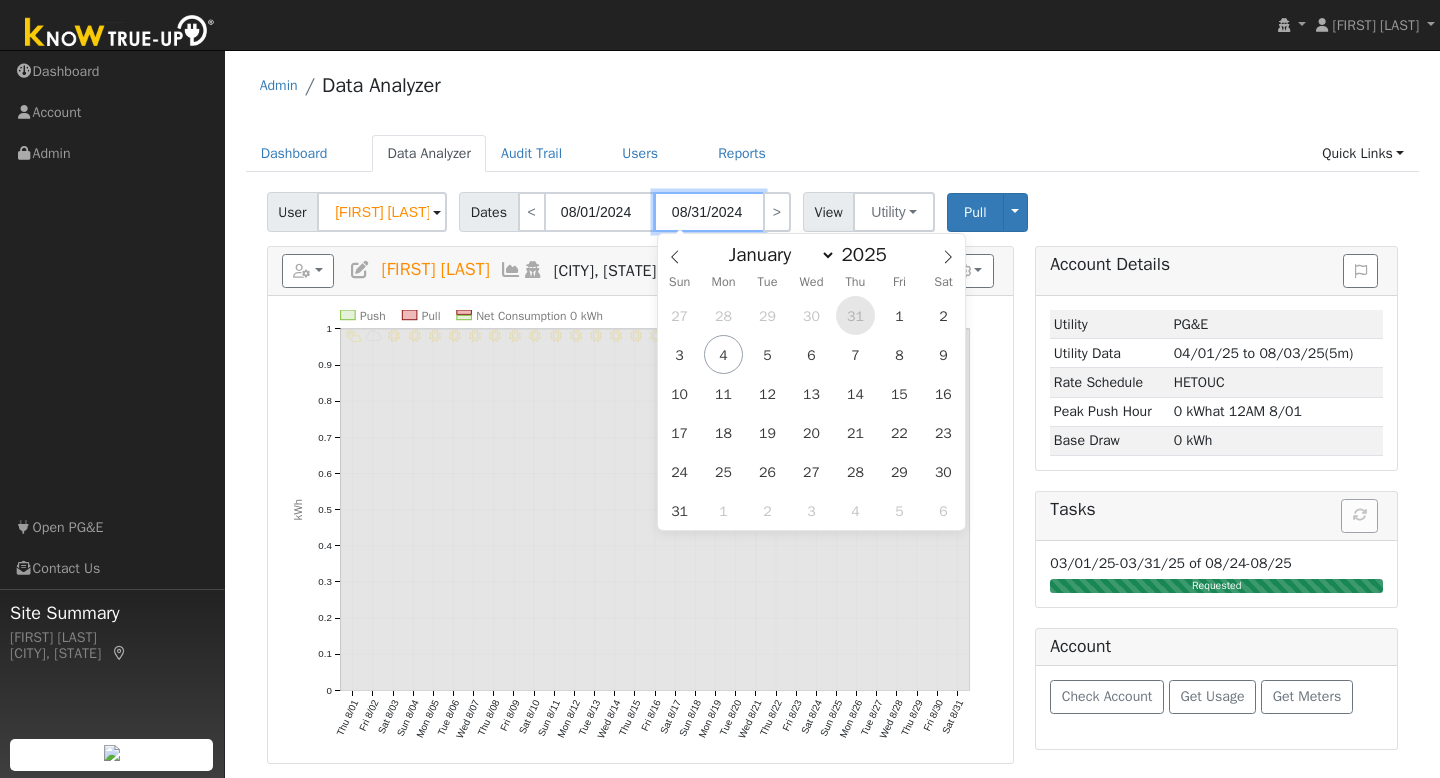 type on "07/31/2025" 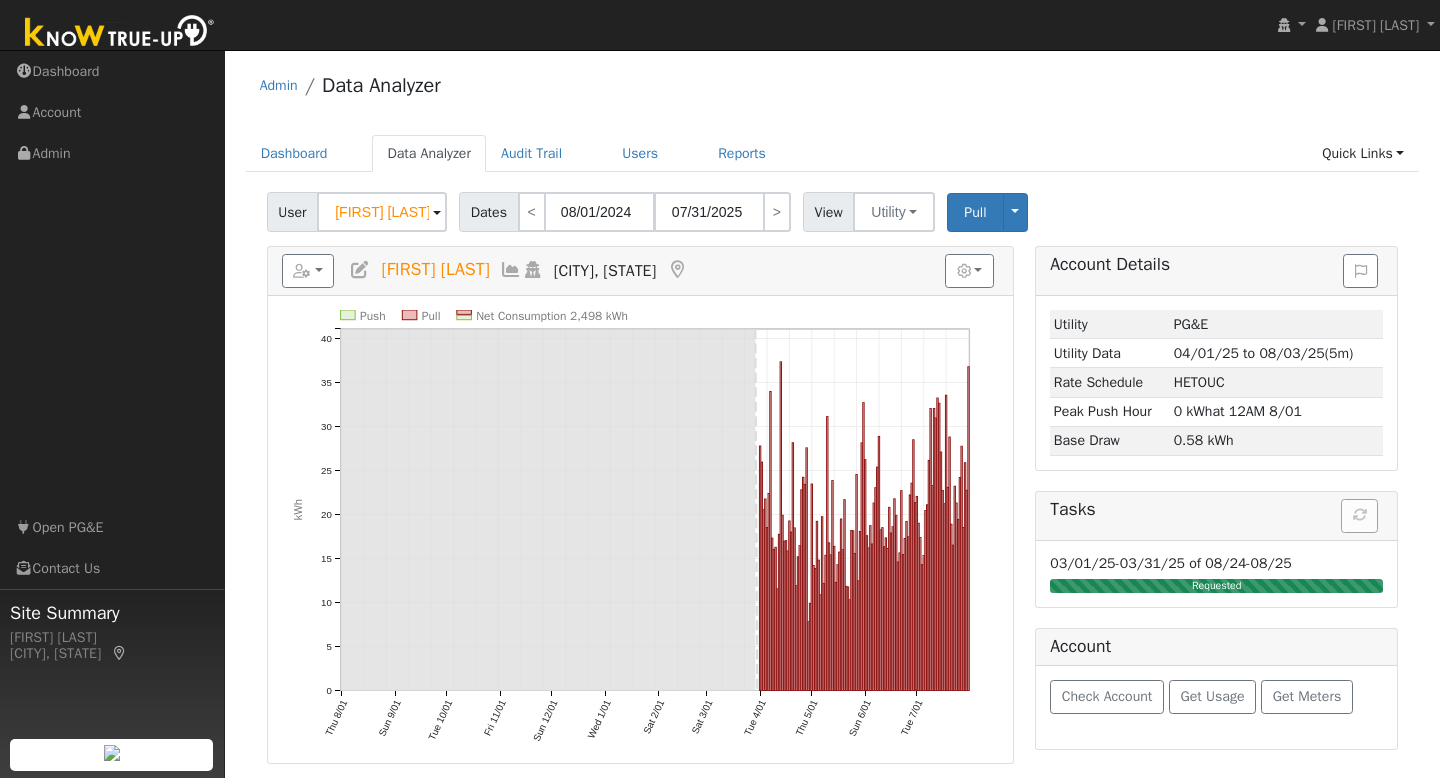 click on "User Lorraine Towne Account   Default Account Default Account 2761 Tunnel Street, Placerville, CA 95667 Primary Account Dates  <  08/01/2024 07/31/2025 > View Utility Utility Solar Pull Toggle Dropdown View Delete This Data Delete ALL Data Disconnect Utility Are you sure you want to delete Lorraine Towne's PG&E data from 08/01/2024 to 07/31/2025?  Back   Delete  Are you sure you want to delete ALL Lorraine Towne's PG&E data? Be careful: this cannot be undone.  Back   Delete  Disconnecting PG&E. Do you also want to delete all of the PG&E data?  - Delete data if disconnecting or connecting to different data.  - Keep data if reconnecting to same data.  Be careful: this cannot be undone.  Cancel  No  Yes Switch PG&E meter to Unknown (Usage Point). This will delete all of the current meter data and pull new meter data. Be careful: this cannot be undone.  Cancel   Confirm  No" at bounding box center (832, 208) 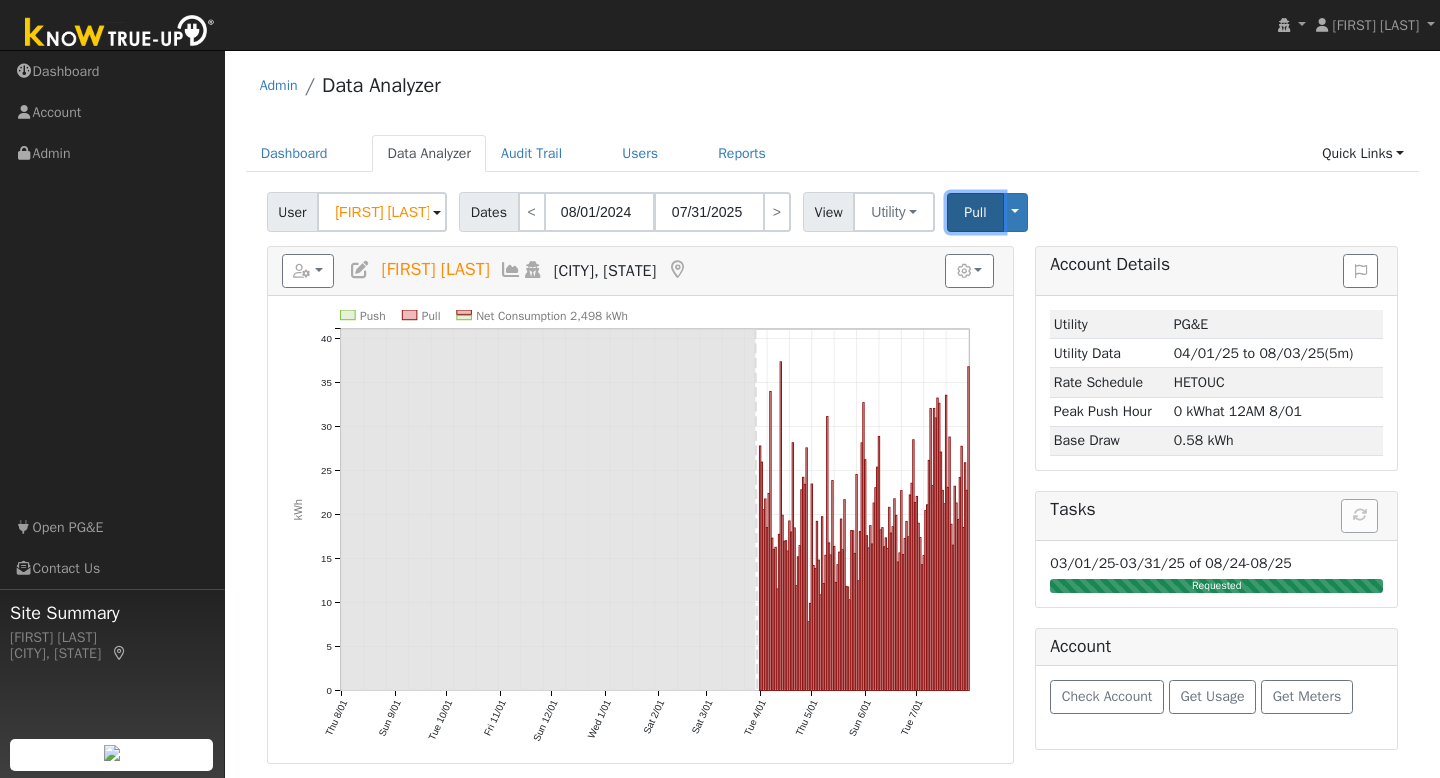 click on "Pull" at bounding box center (975, 212) 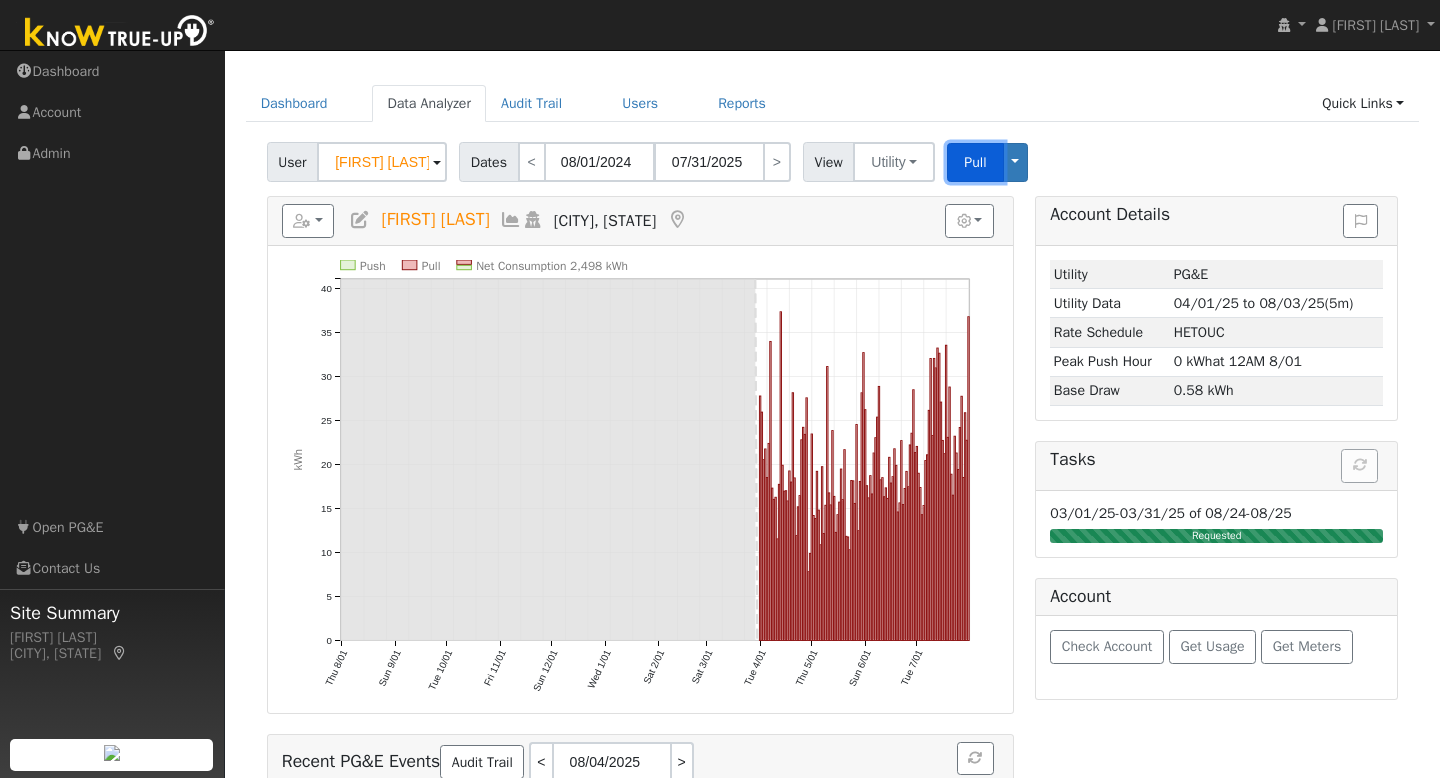 scroll, scrollTop: 61, scrollLeft: 0, axis: vertical 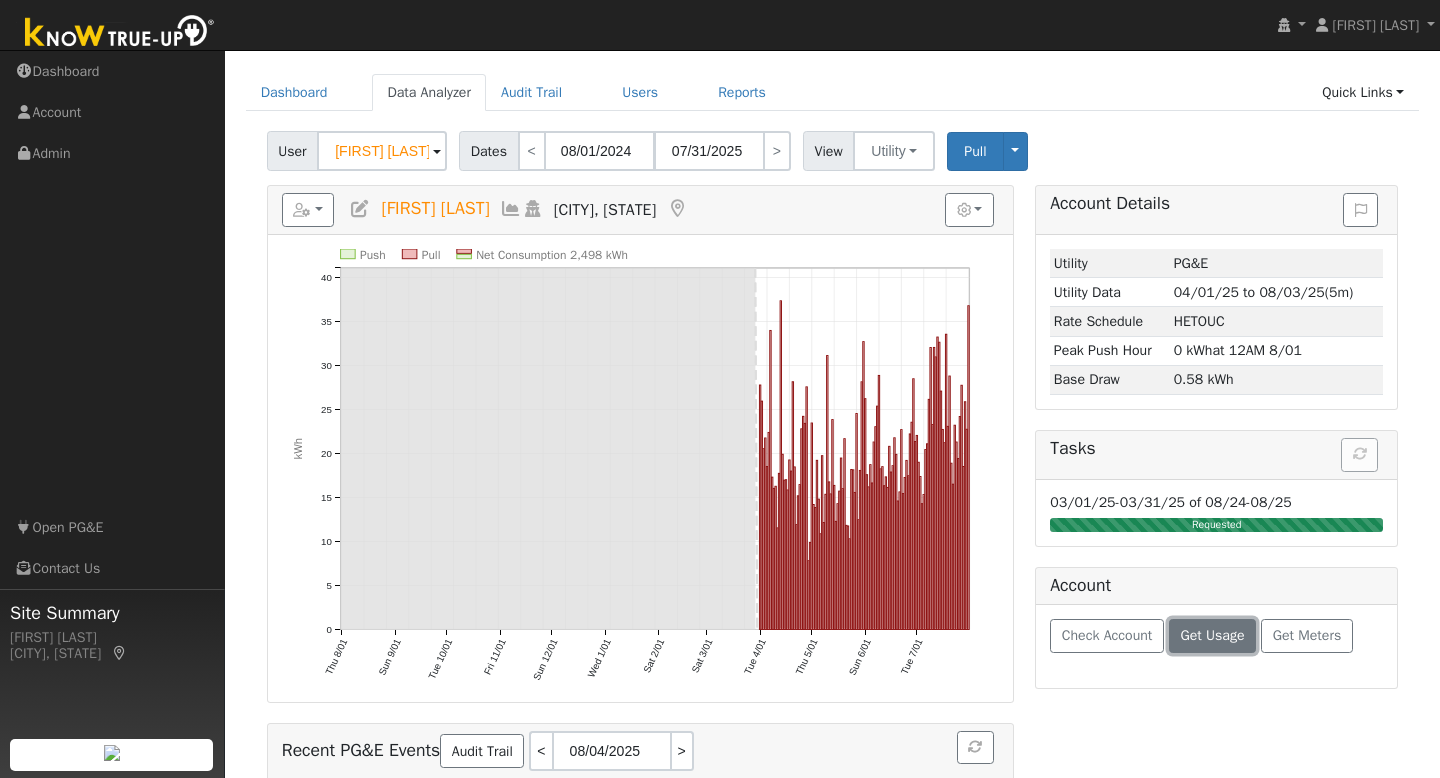 click on "Get Usage" at bounding box center (1212, 635) 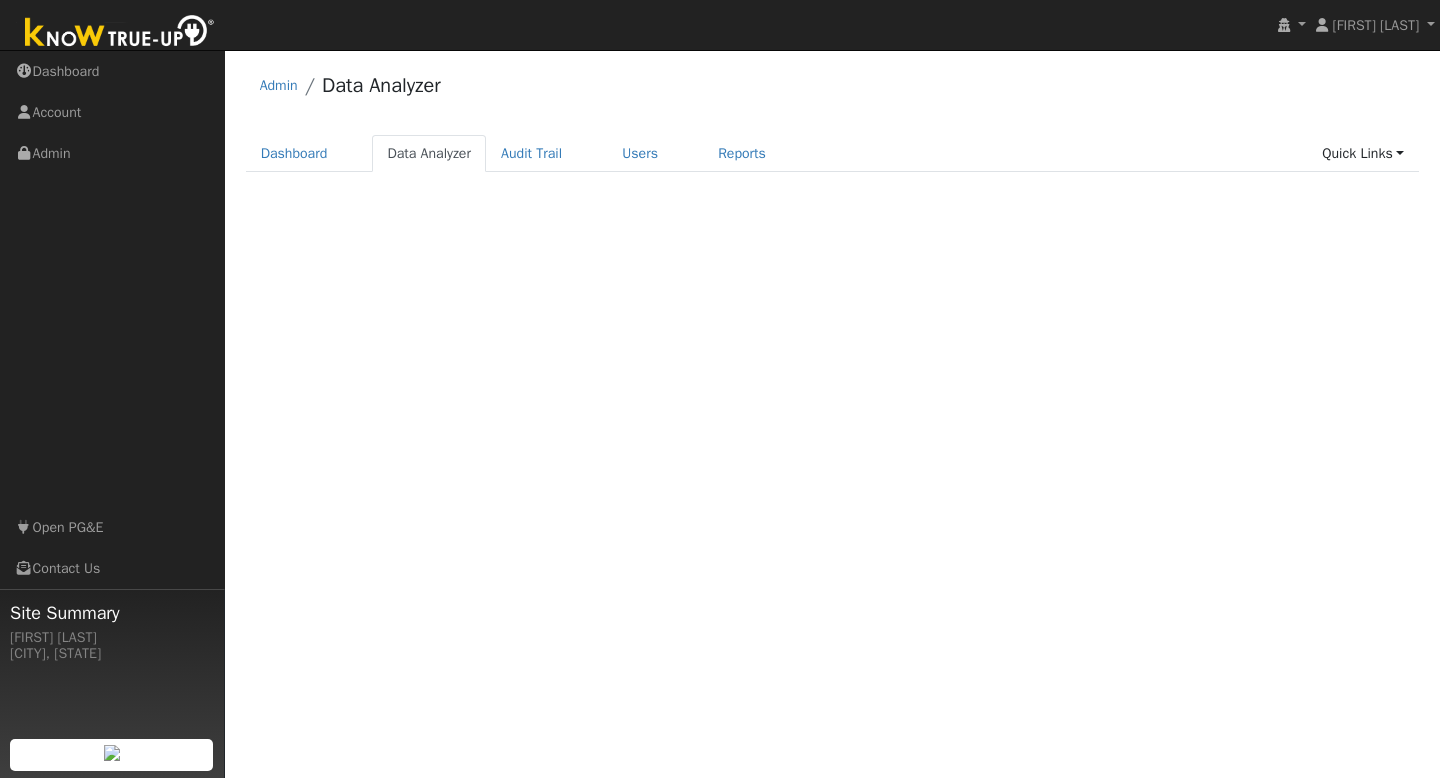 scroll, scrollTop: 0, scrollLeft: 0, axis: both 